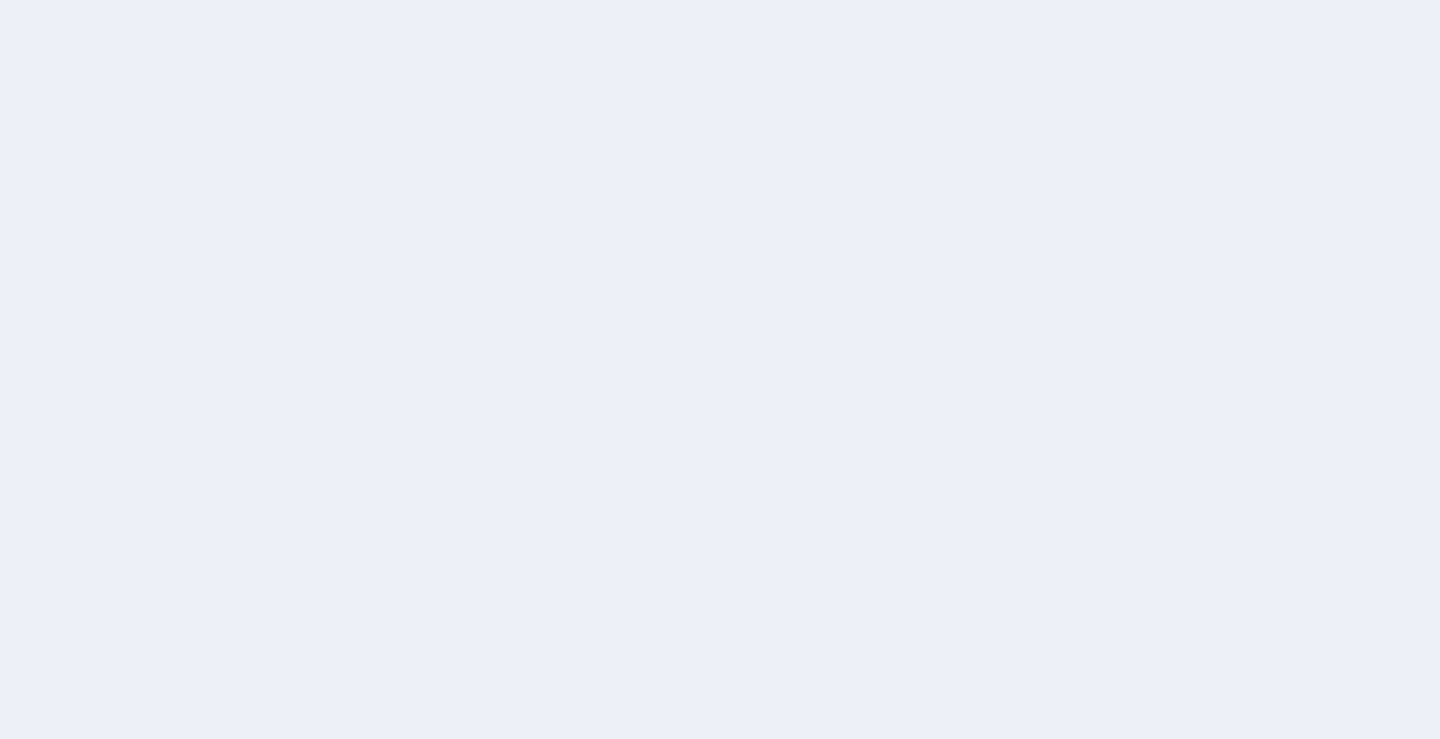 scroll, scrollTop: 0, scrollLeft: 0, axis: both 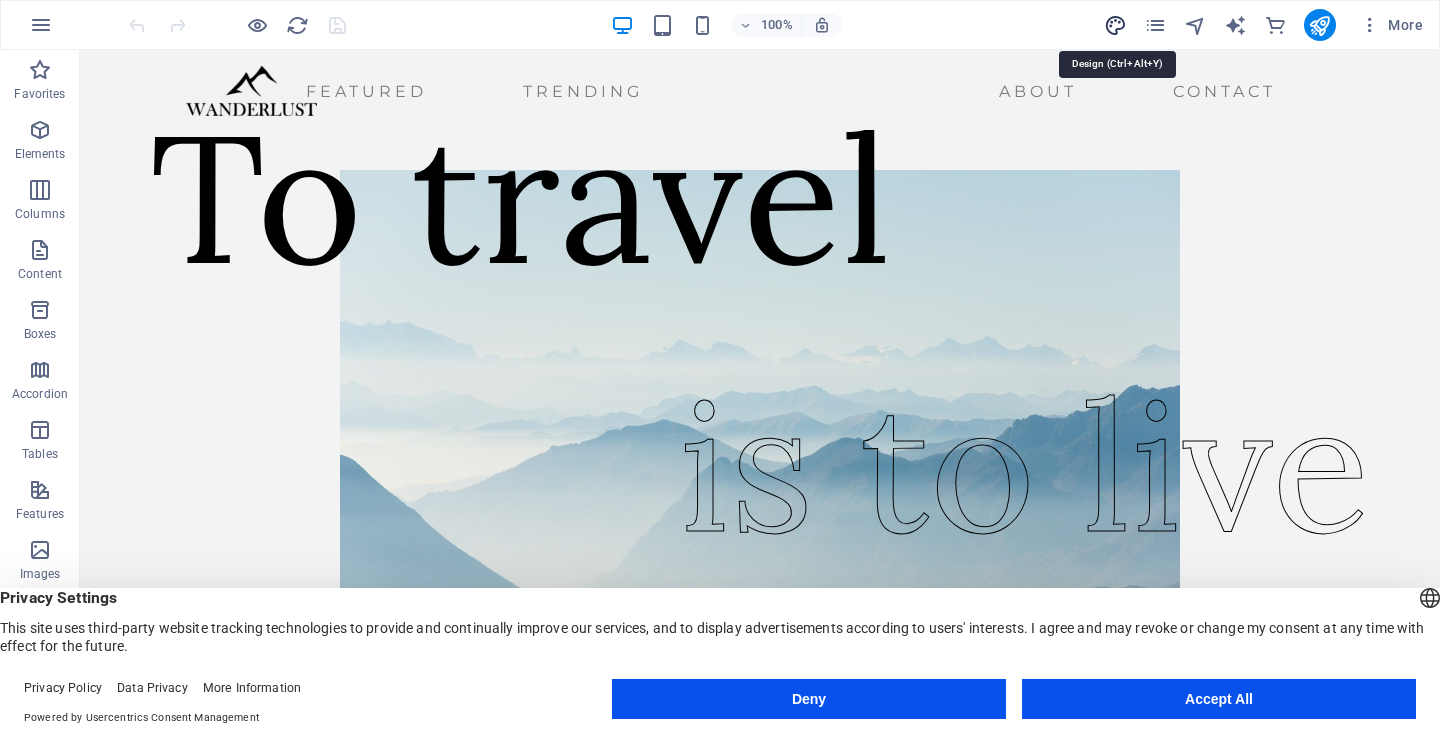 click at bounding box center [1115, 25] 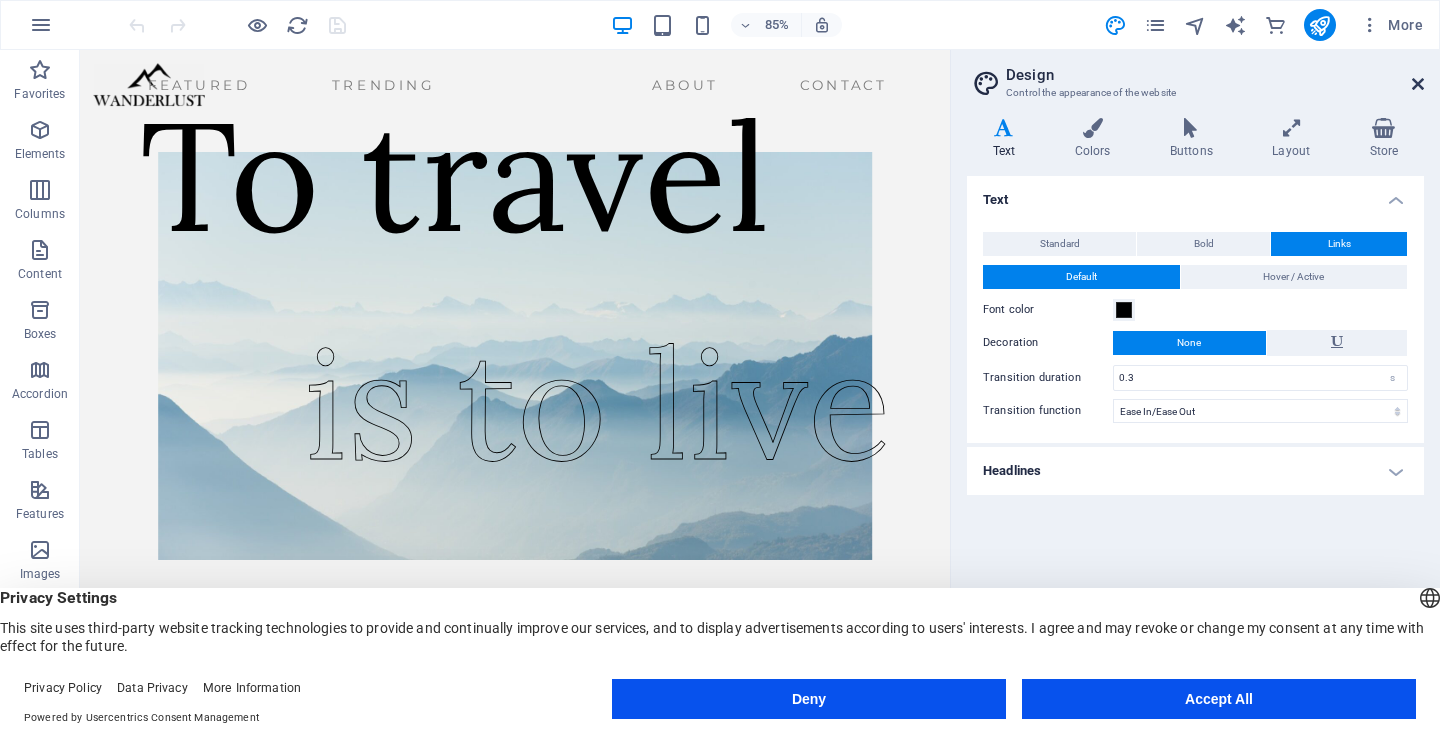click at bounding box center (1418, 84) 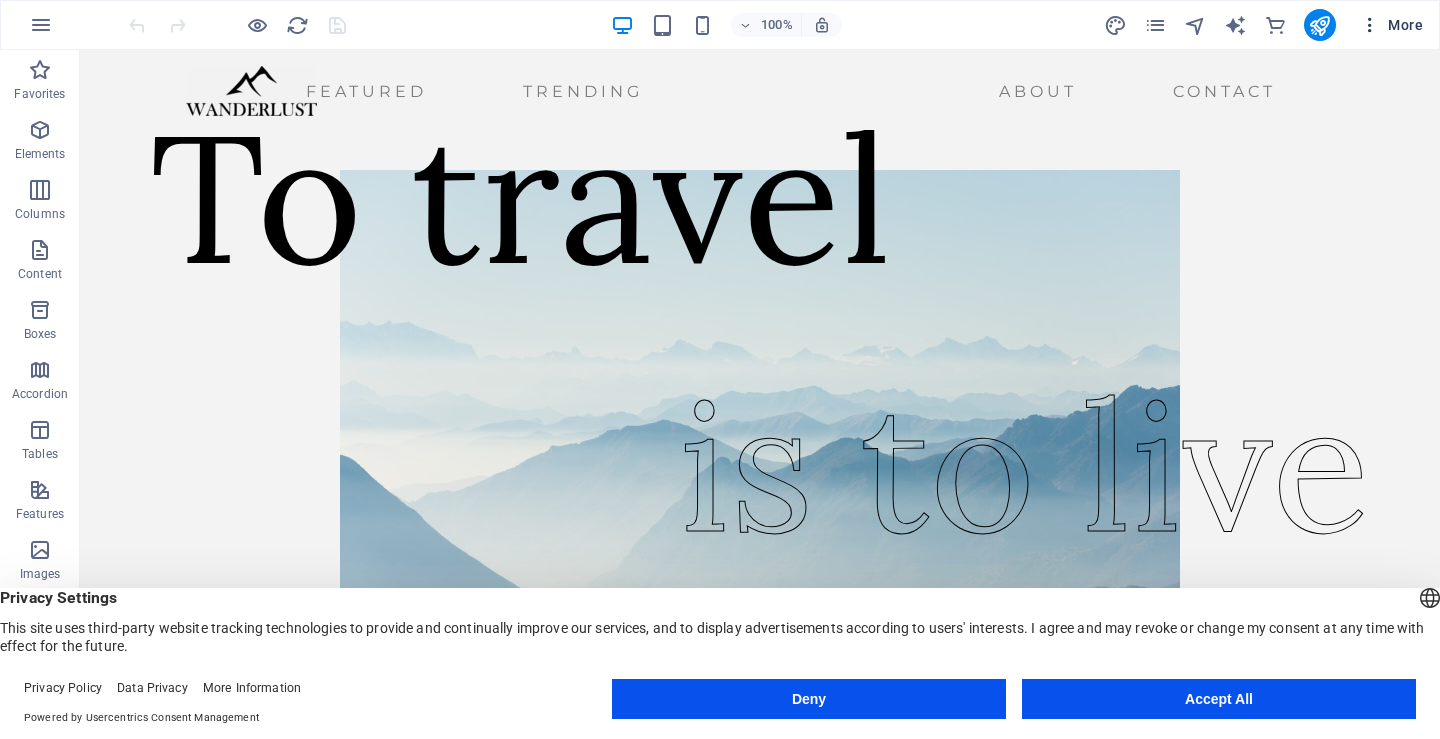 click at bounding box center (1370, 25) 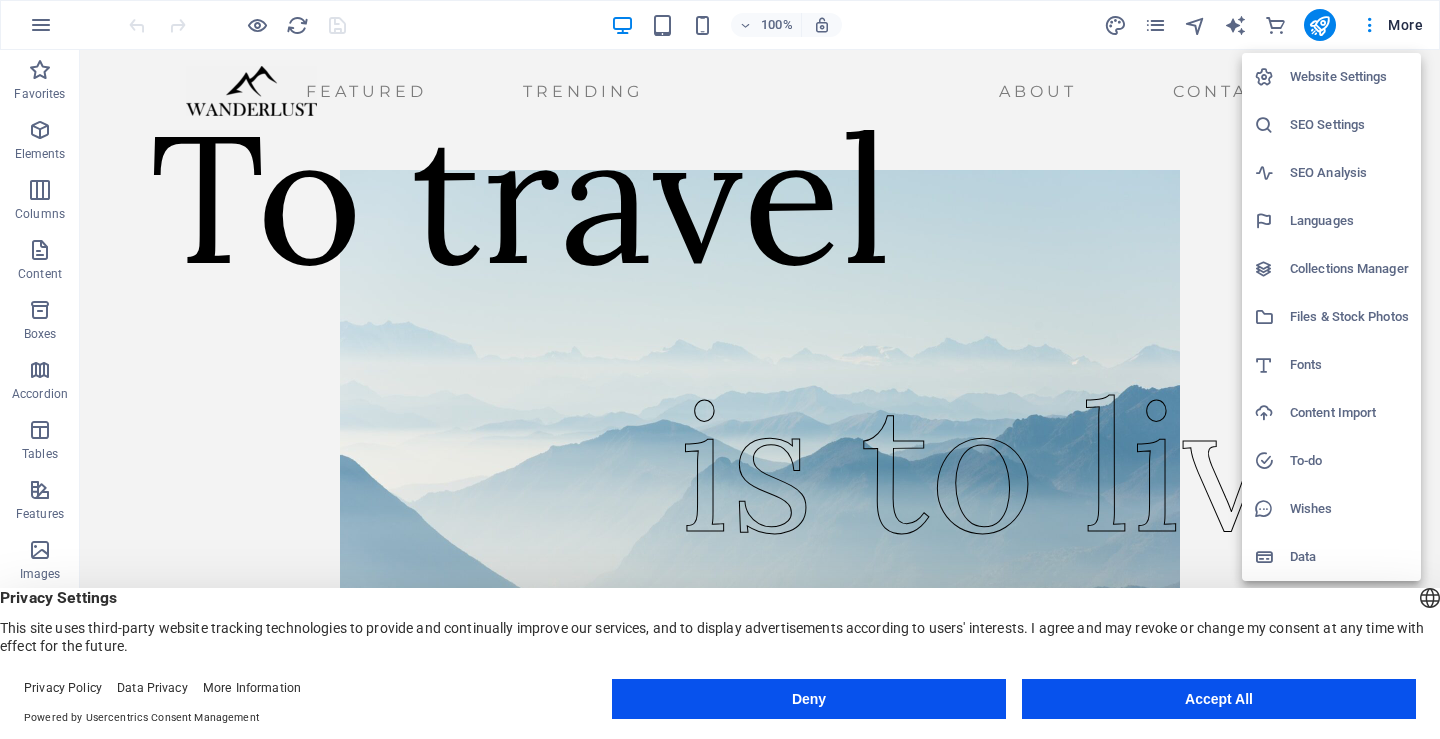 click at bounding box center [720, 369] 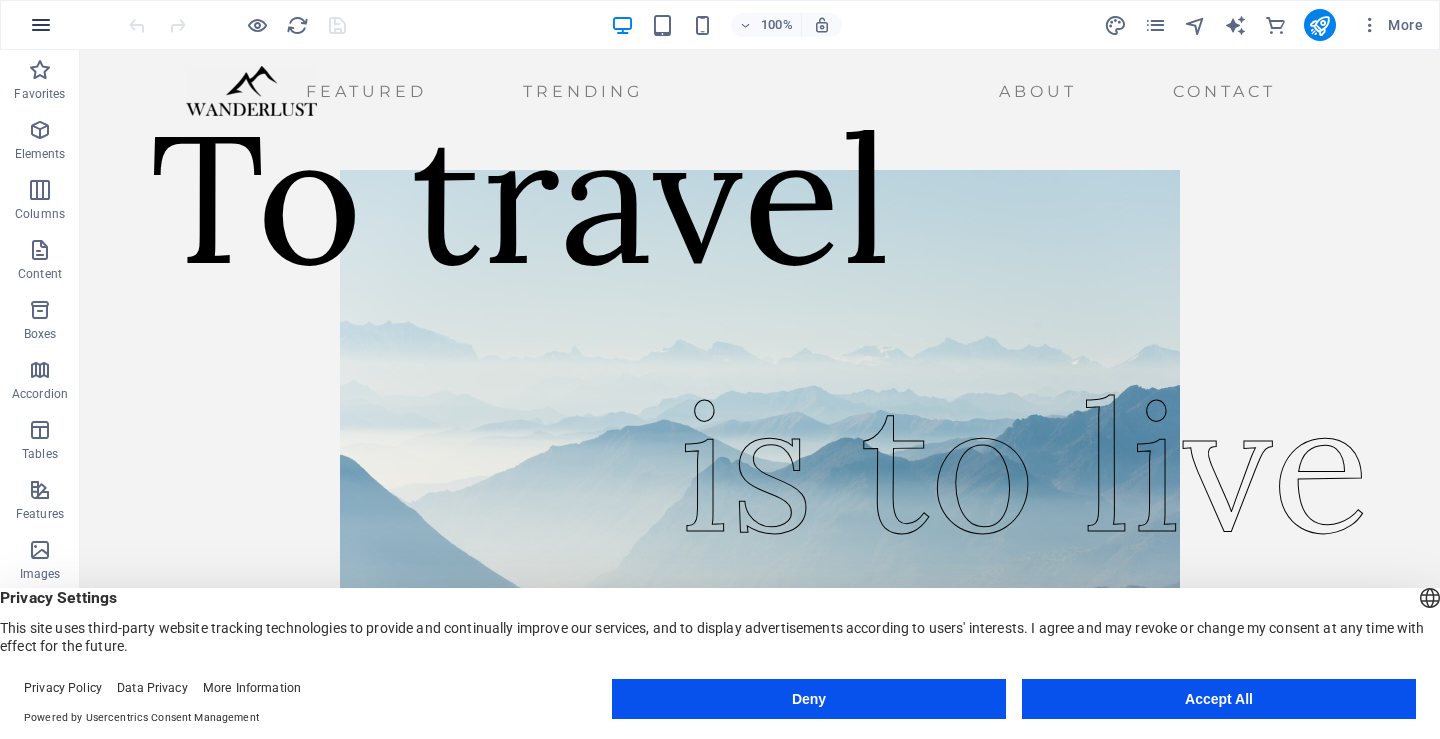 click at bounding box center (41, 25) 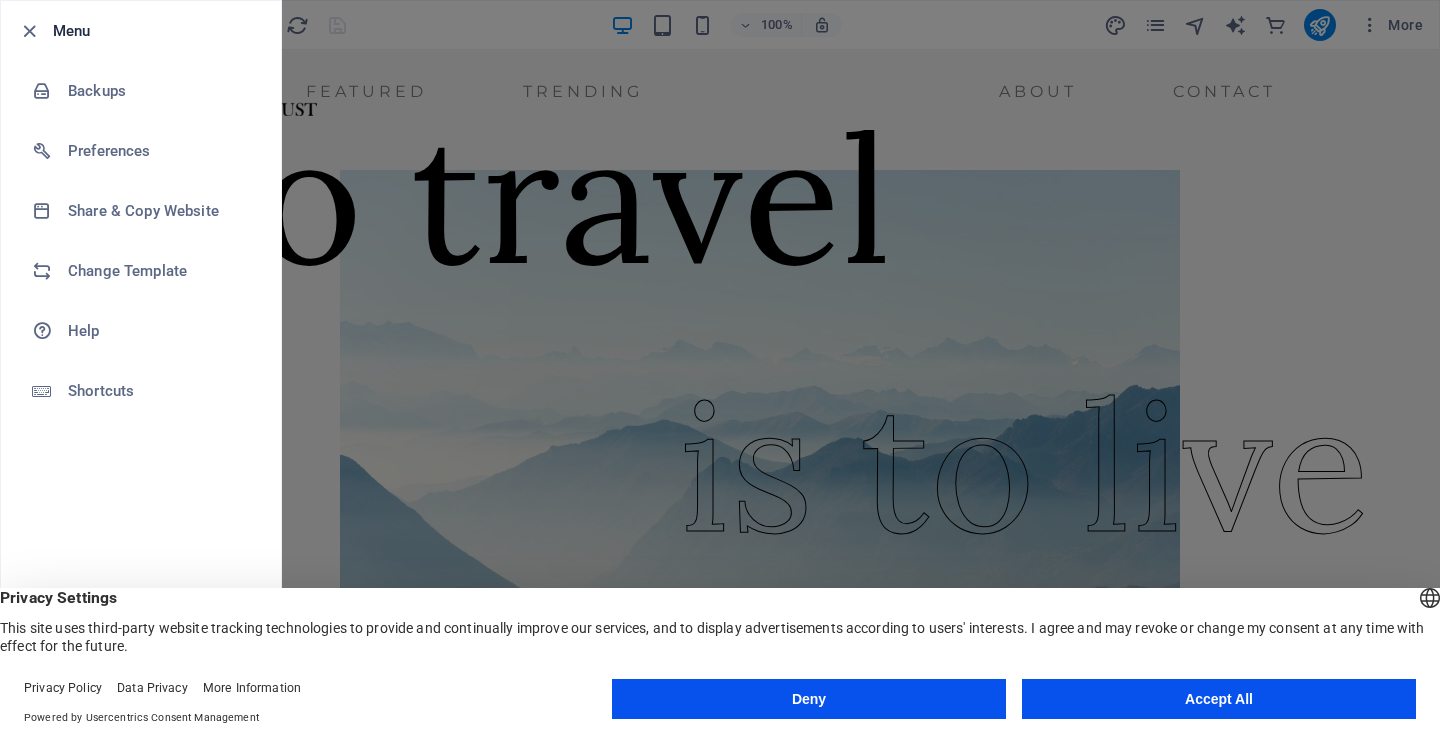 click at bounding box center (720, 369) 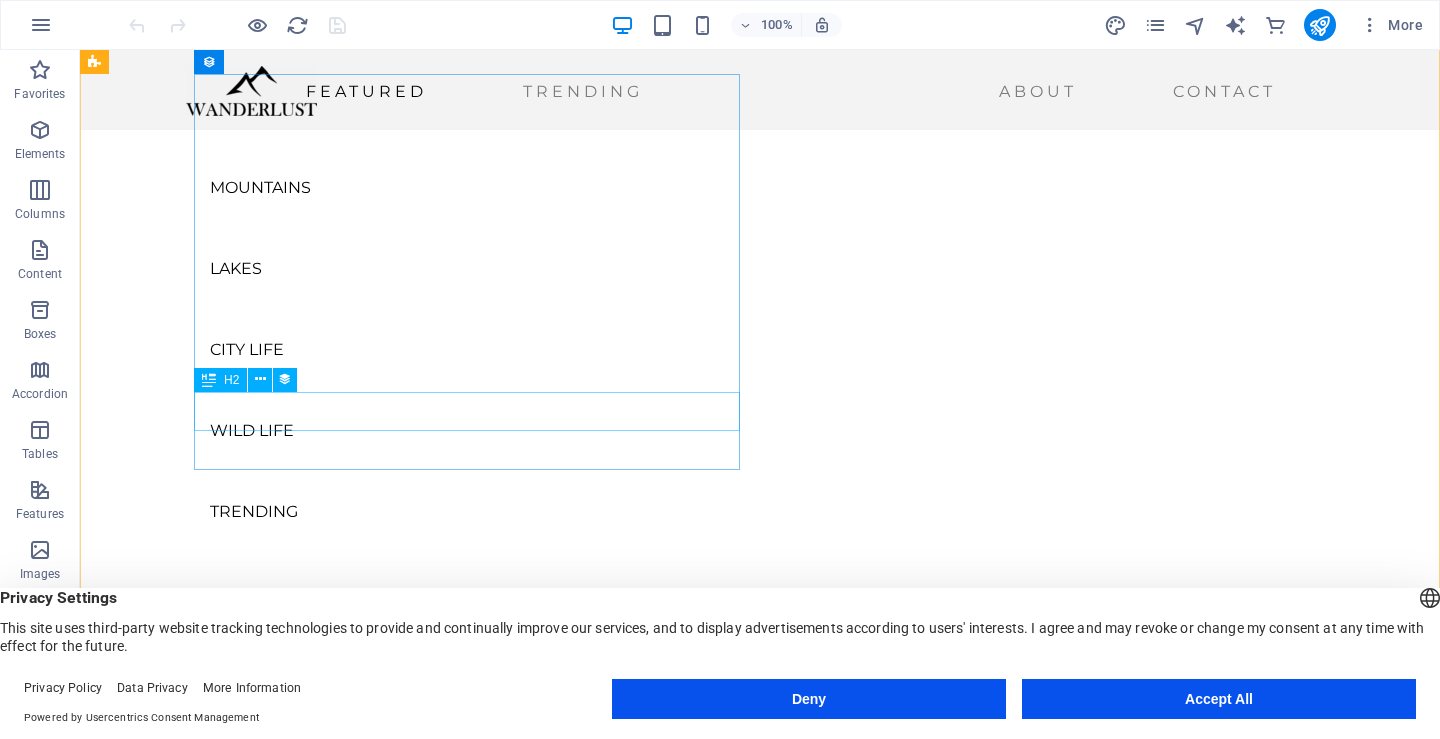 scroll, scrollTop: 0, scrollLeft: 0, axis: both 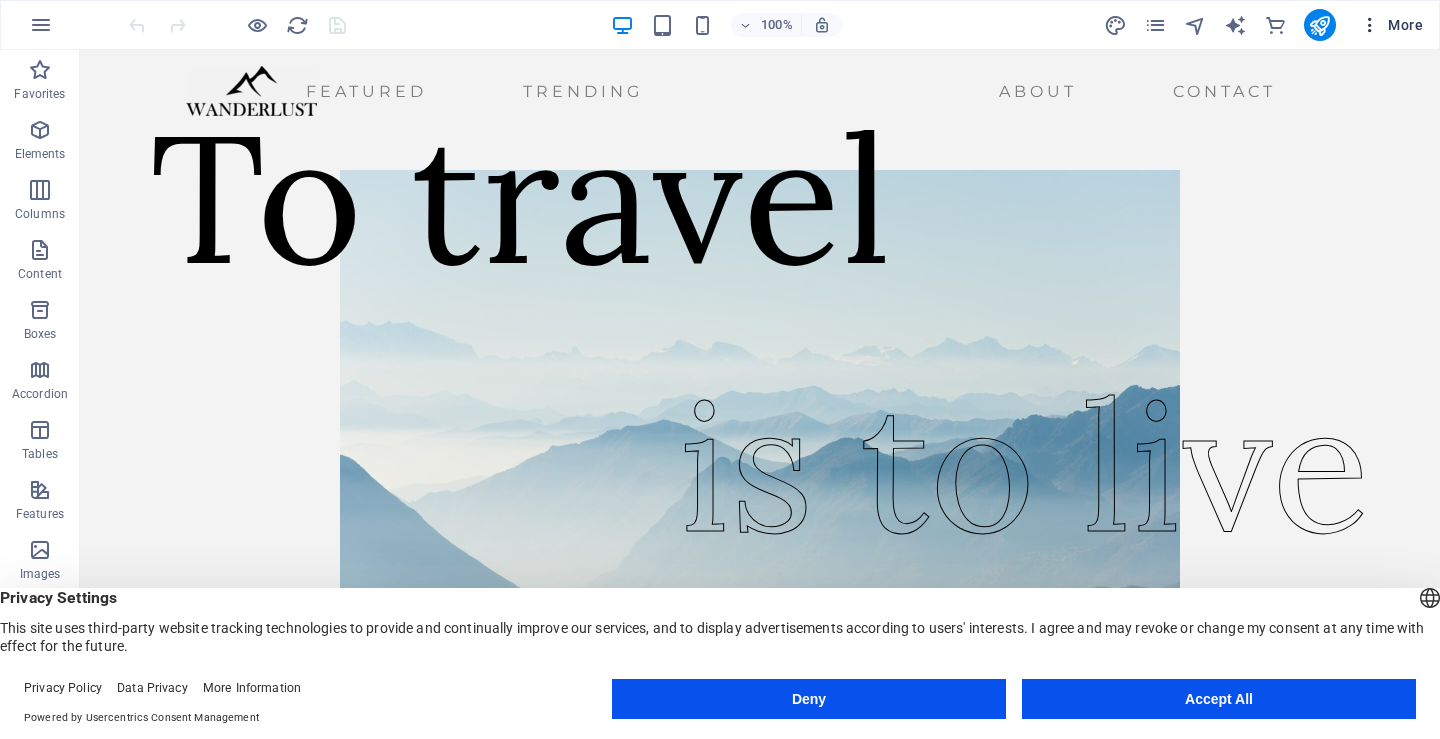 click at bounding box center [1370, 25] 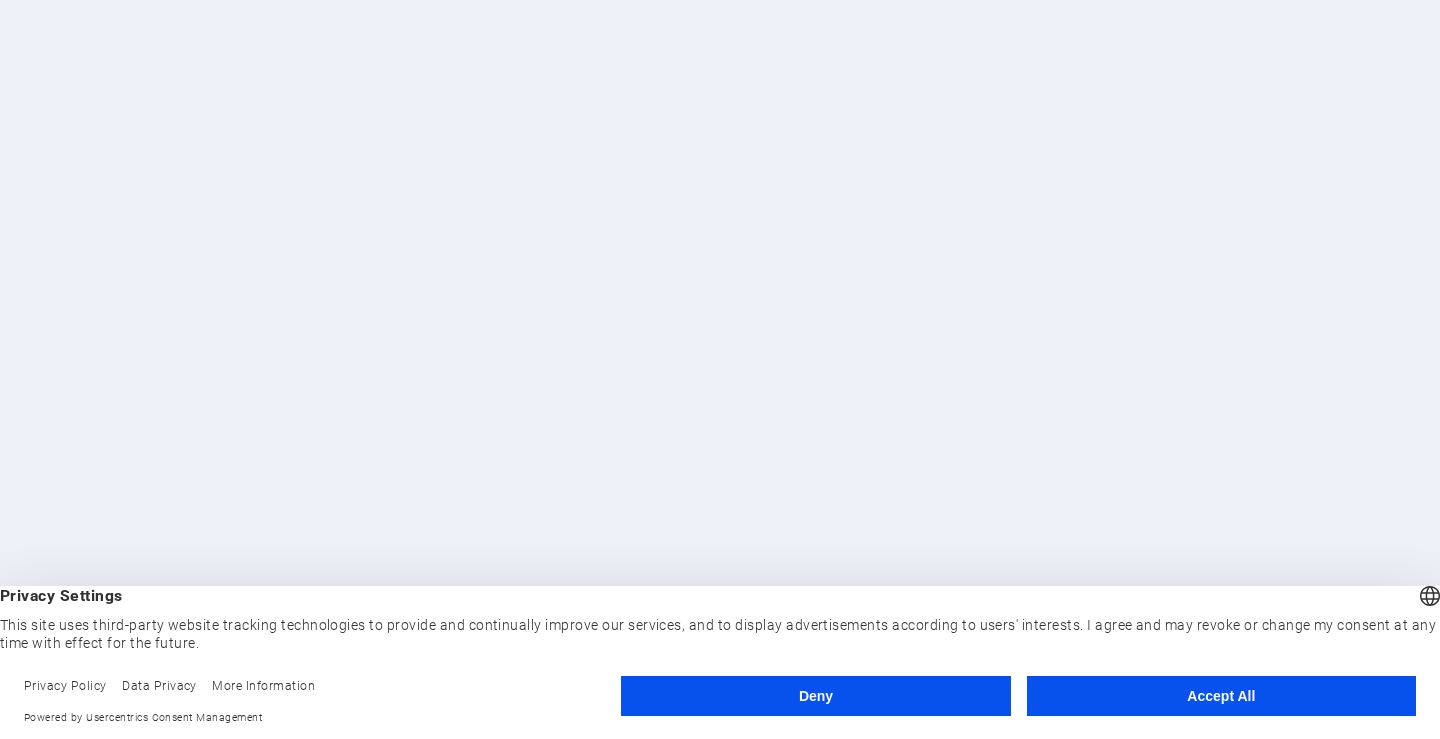 scroll, scrollTop: 0, scrollLeft: 0, axis: both 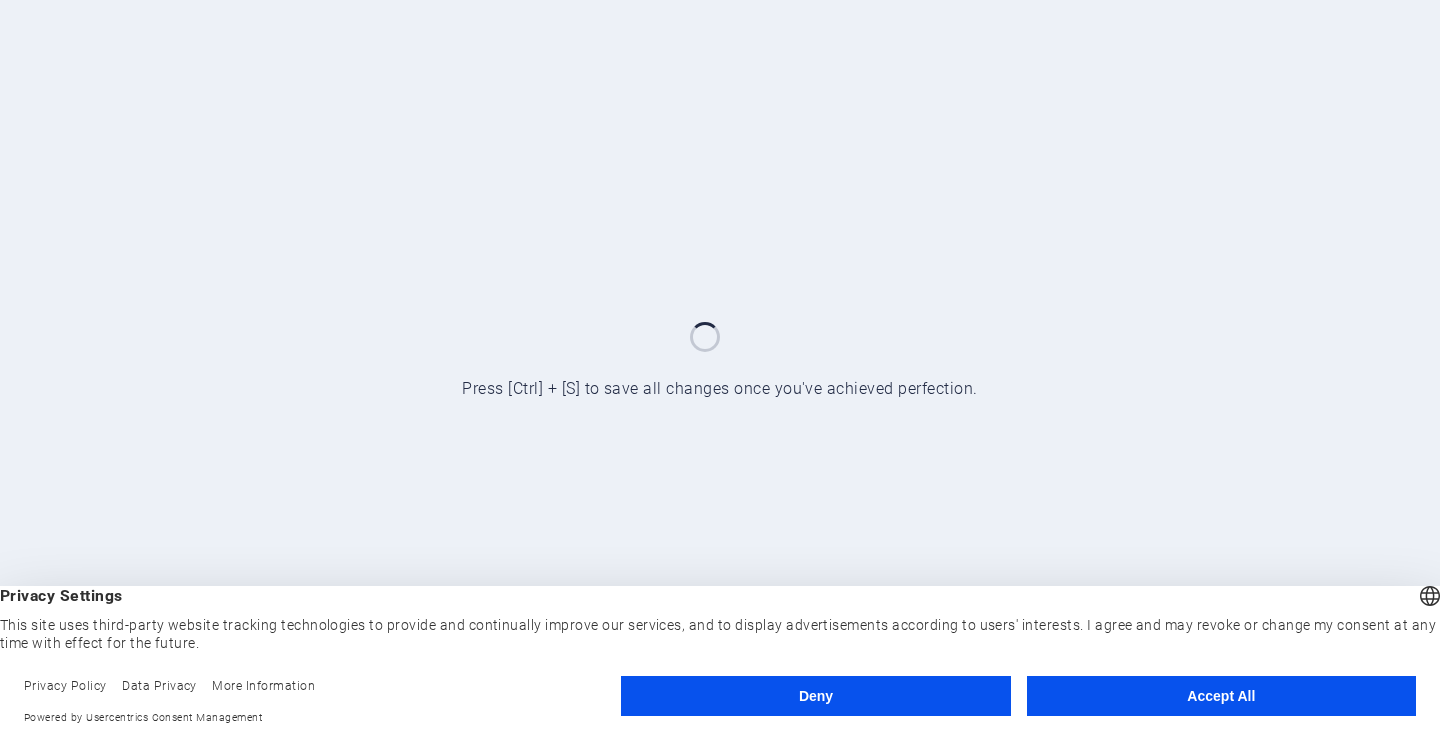 click on "Deny" at bounding box center (815, 696) 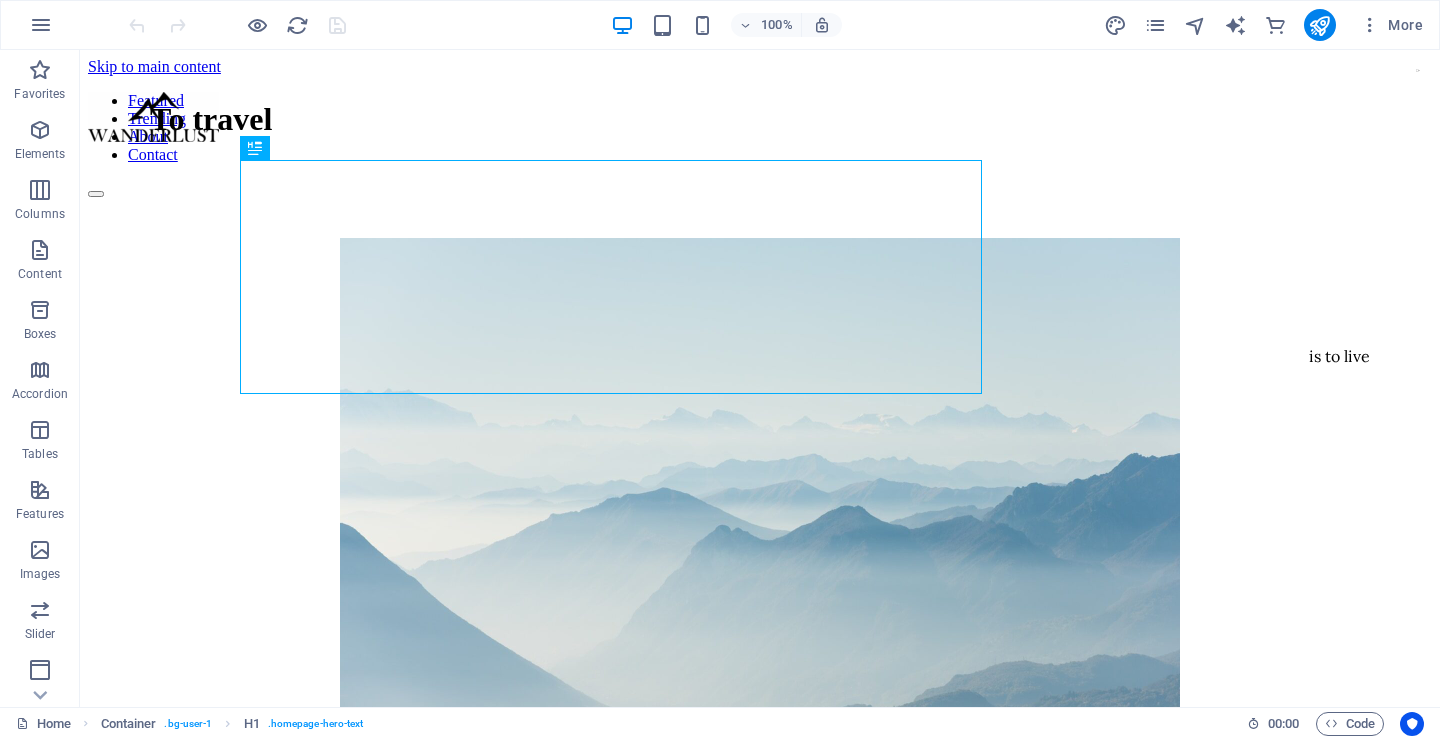 scroll, scrollTop: 0, scrollLeft: 0, axis: both 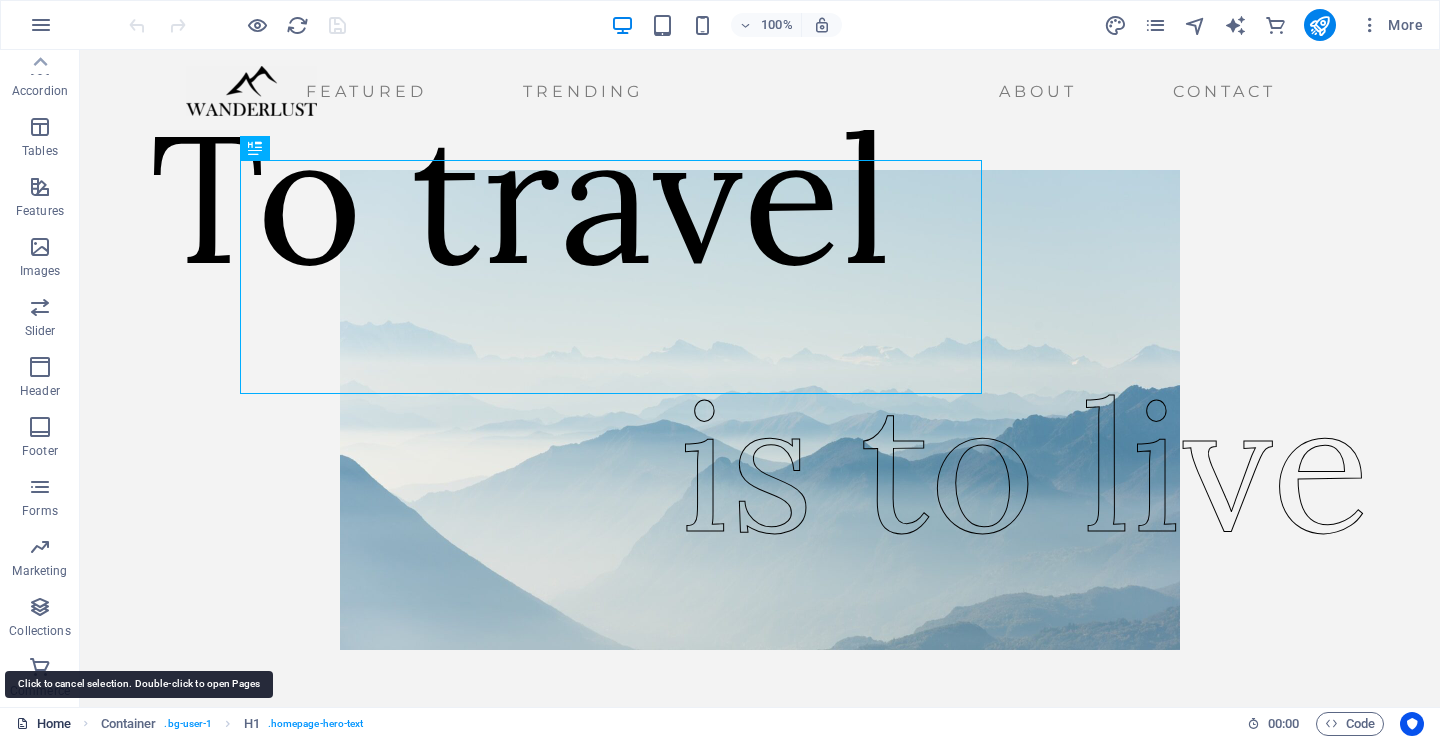 click on "Home" at bounding box center (43, 724) 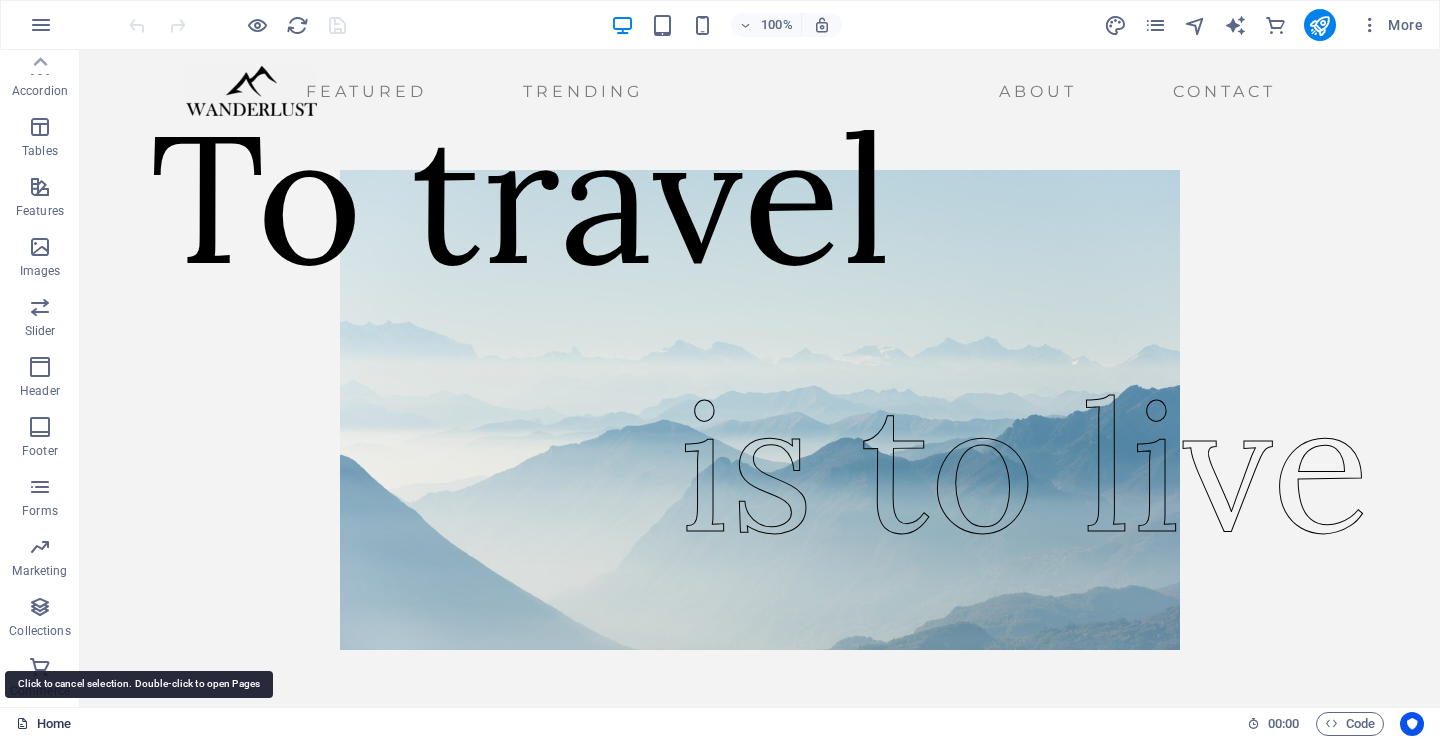 click at bounding box center (22, 723) 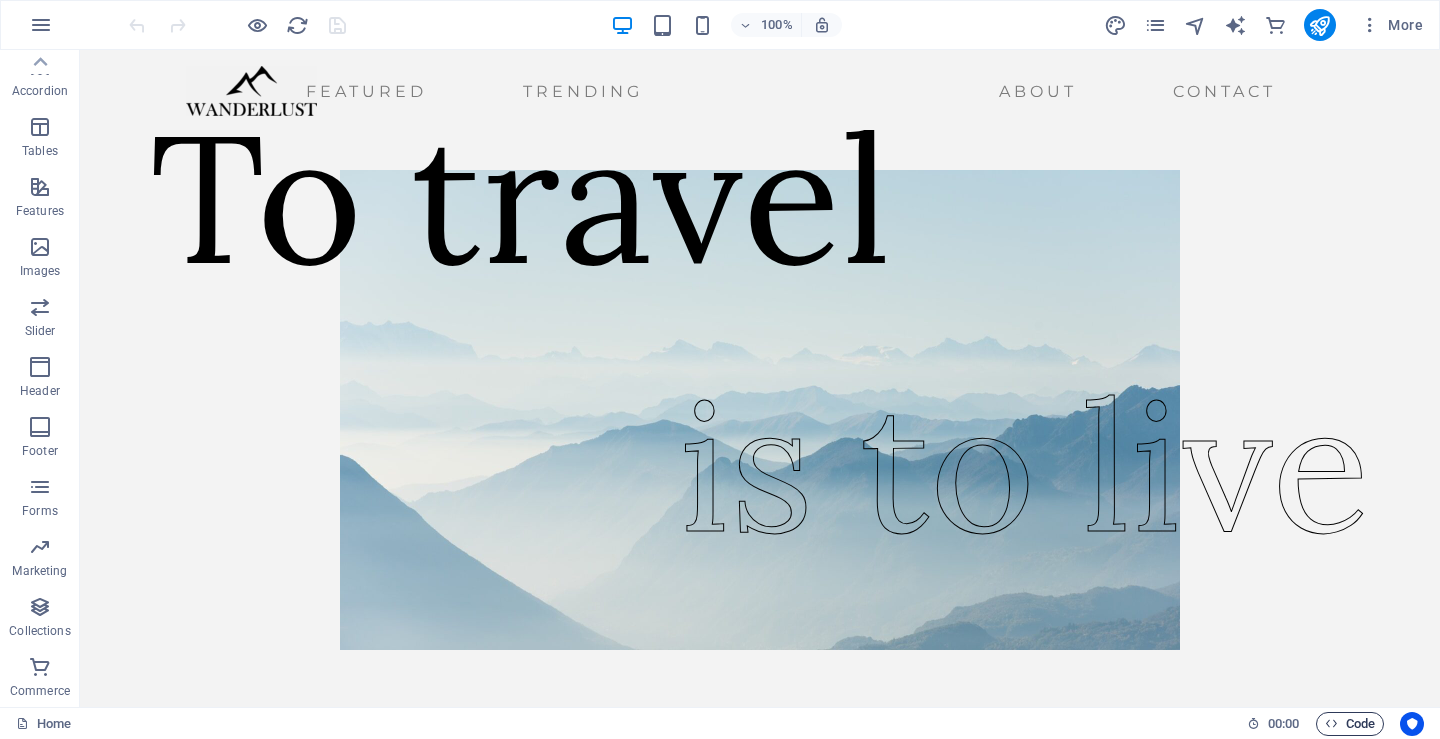 click on "Code" at bounding box center [1350, 724] 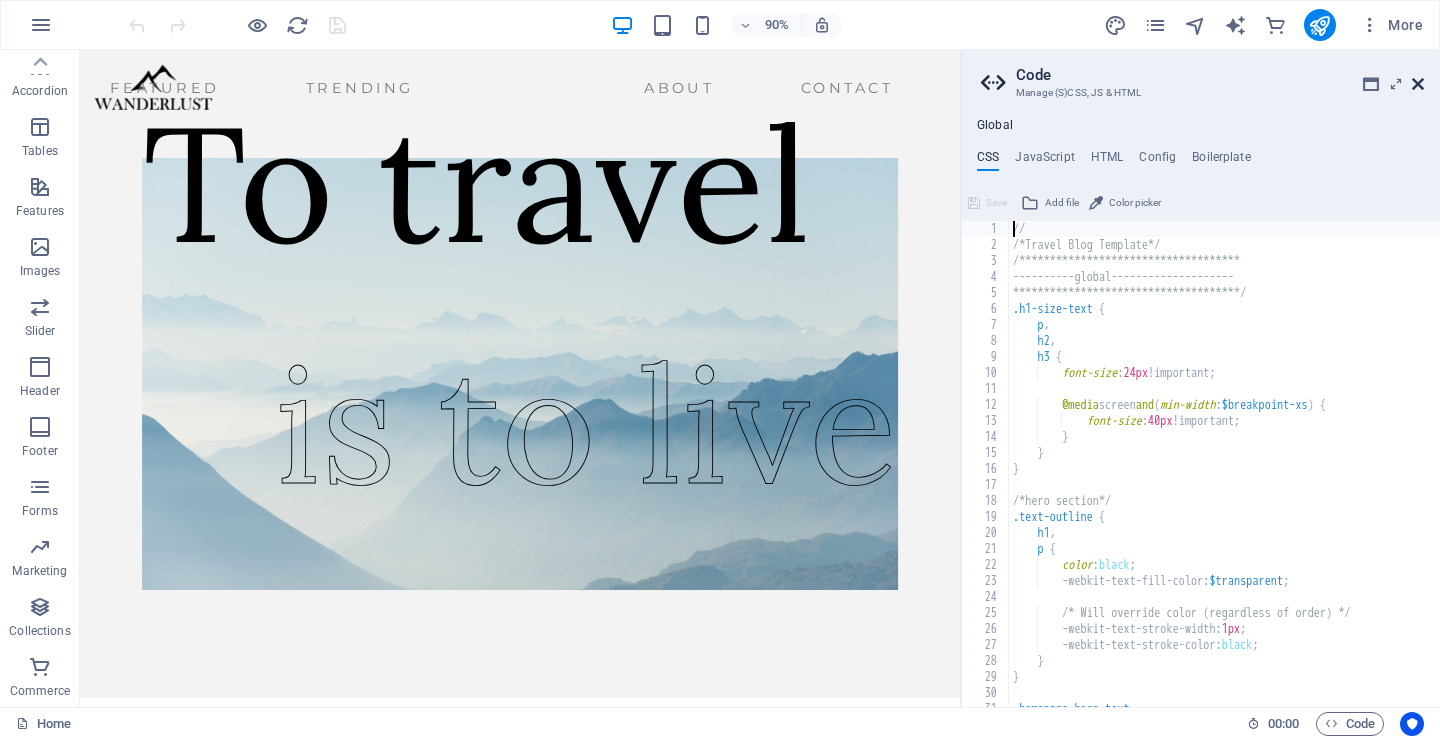 click at bounding box center (1418, 84) 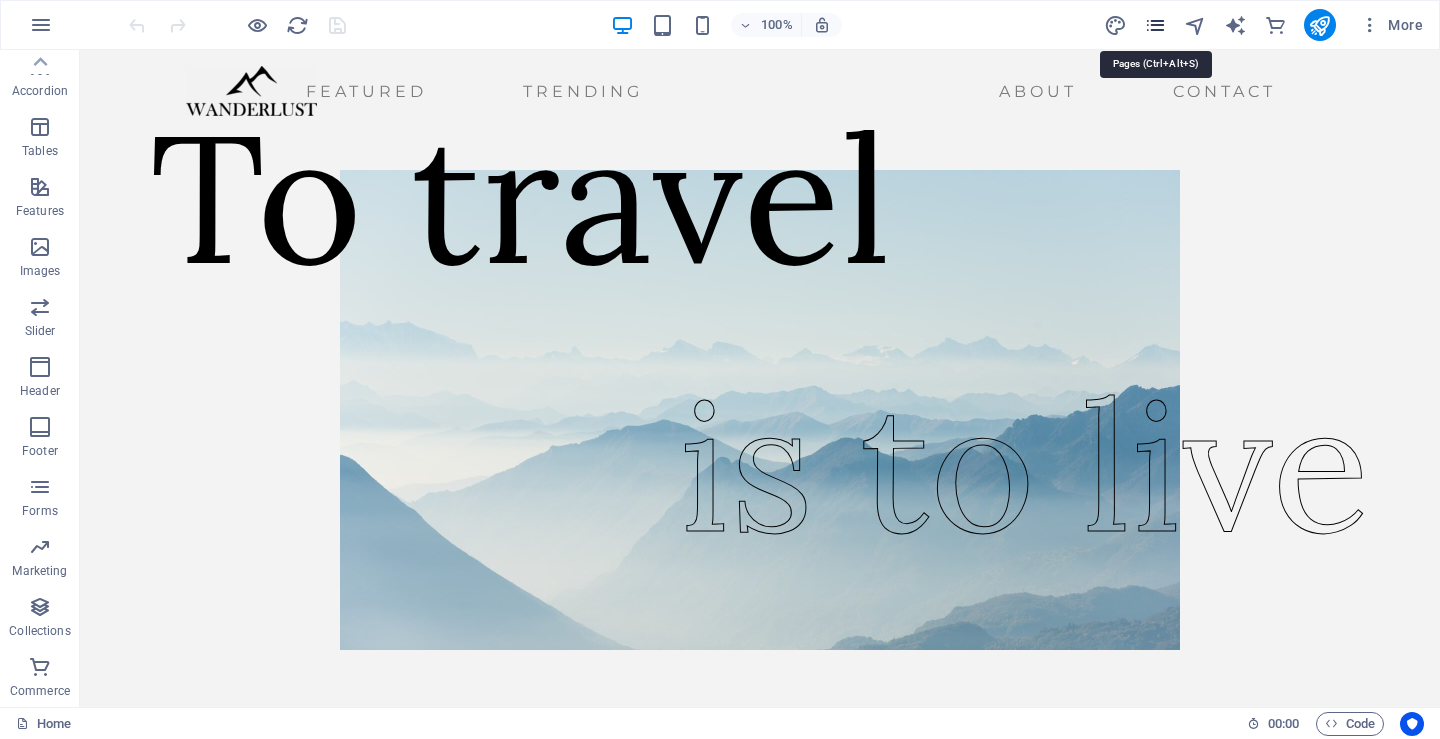 click at bounding box center (1155, 25) 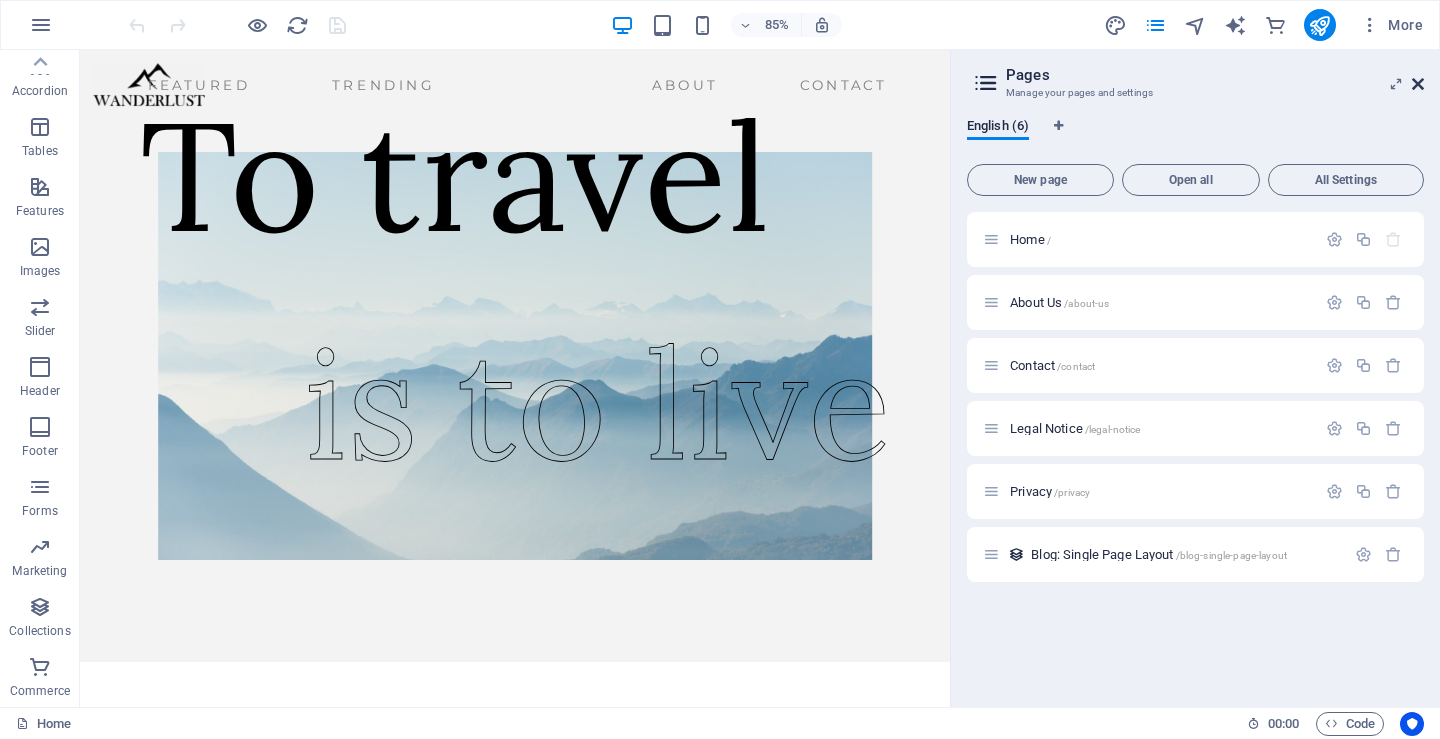 click at bounding box center (1418, 84) 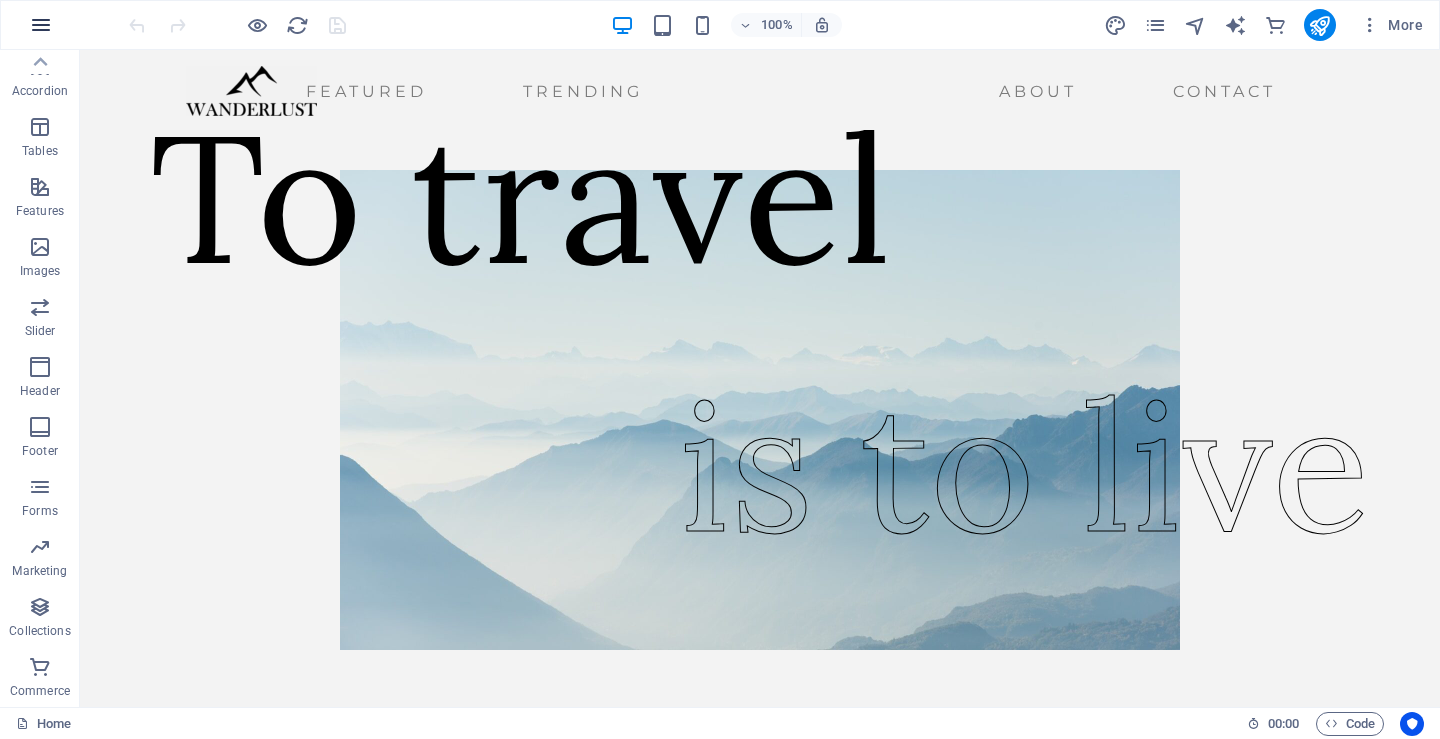 click at bounding box center (41, 25) 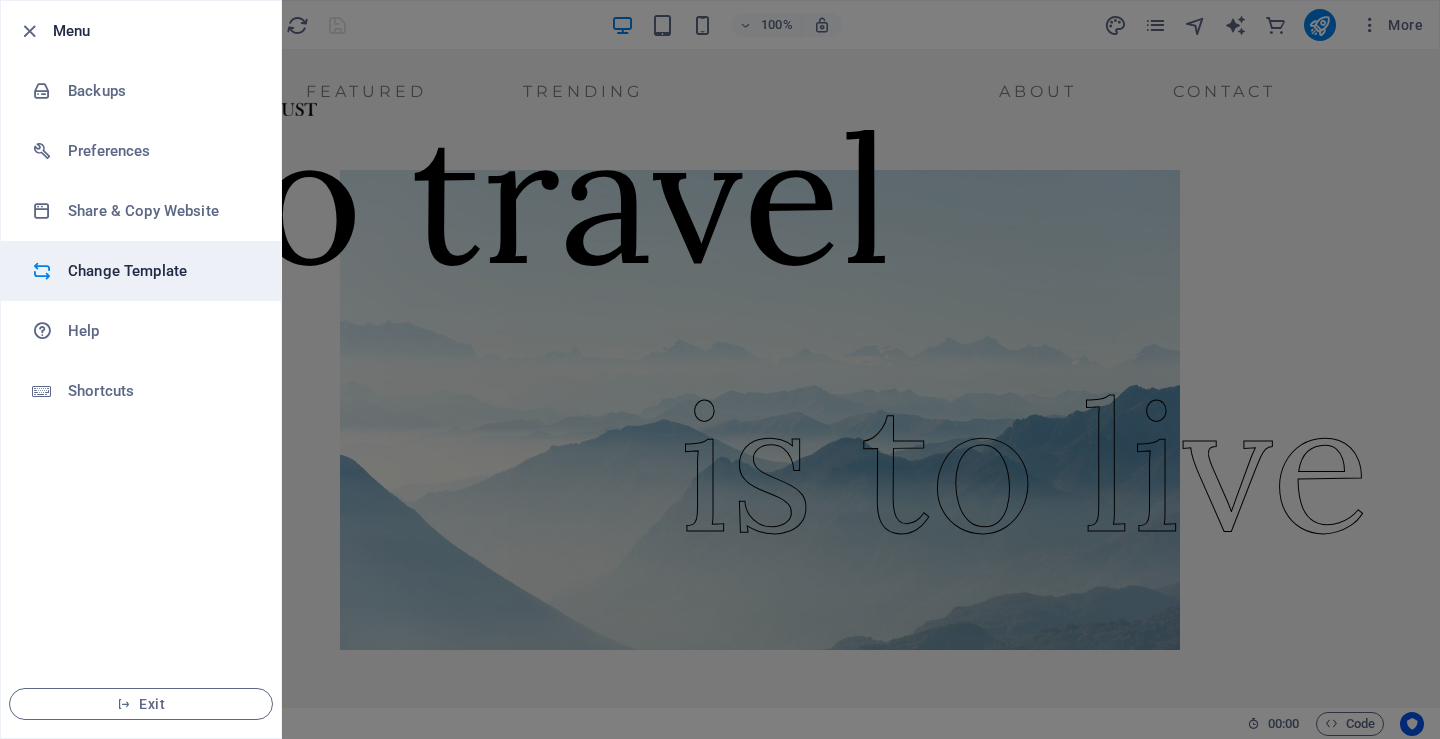 click on "Change Template" at bounding box center [160, 271] 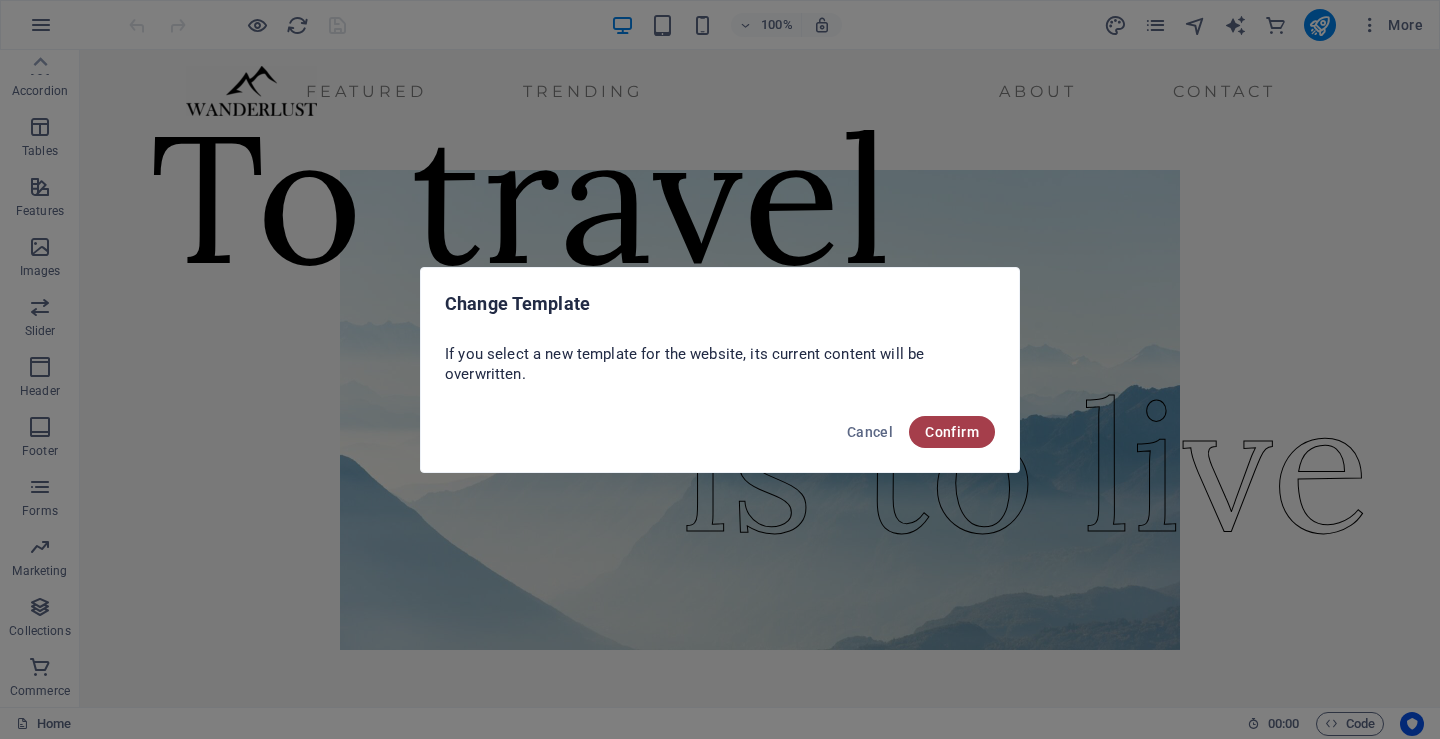 click on "Confirm" at bounding box center [952, 432] 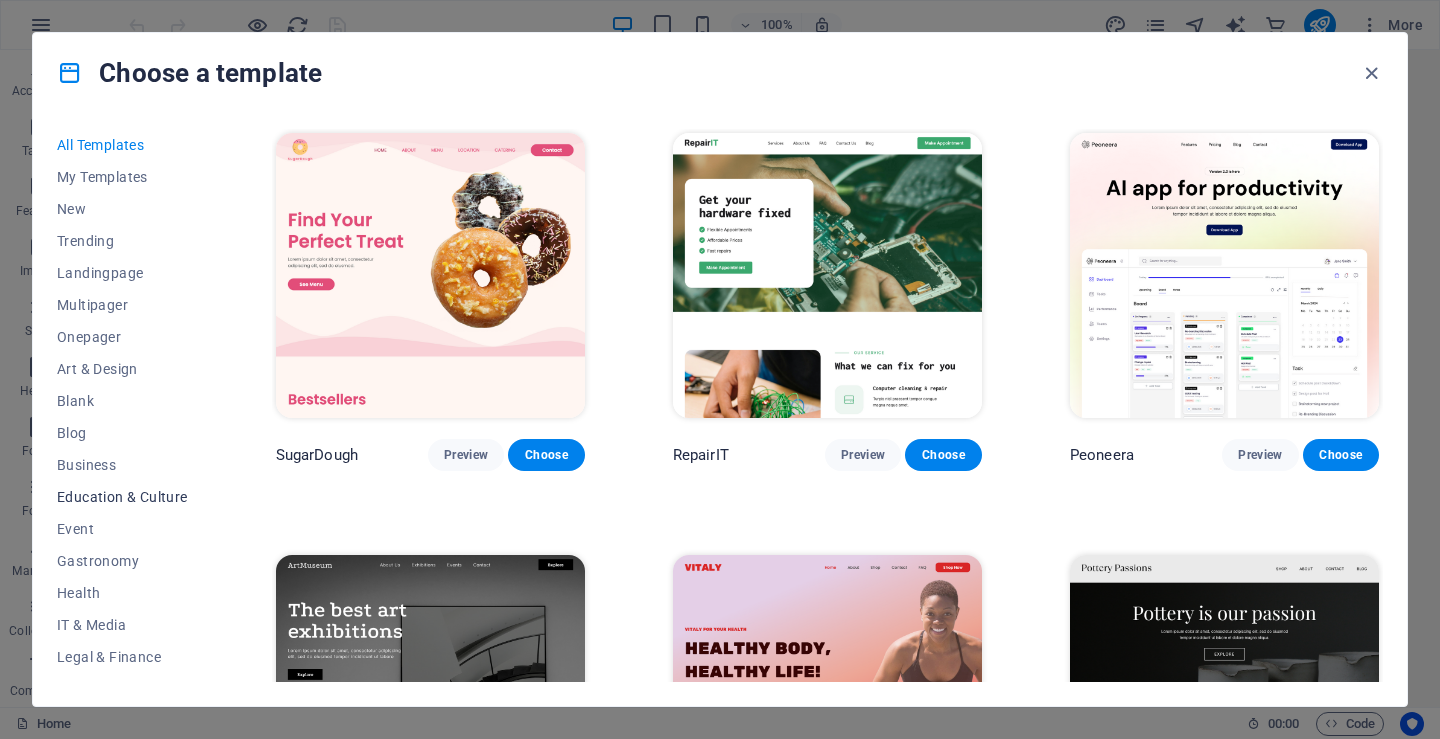 scroll, scrollTop: 279, scrollLeft: 0, axis: vertical 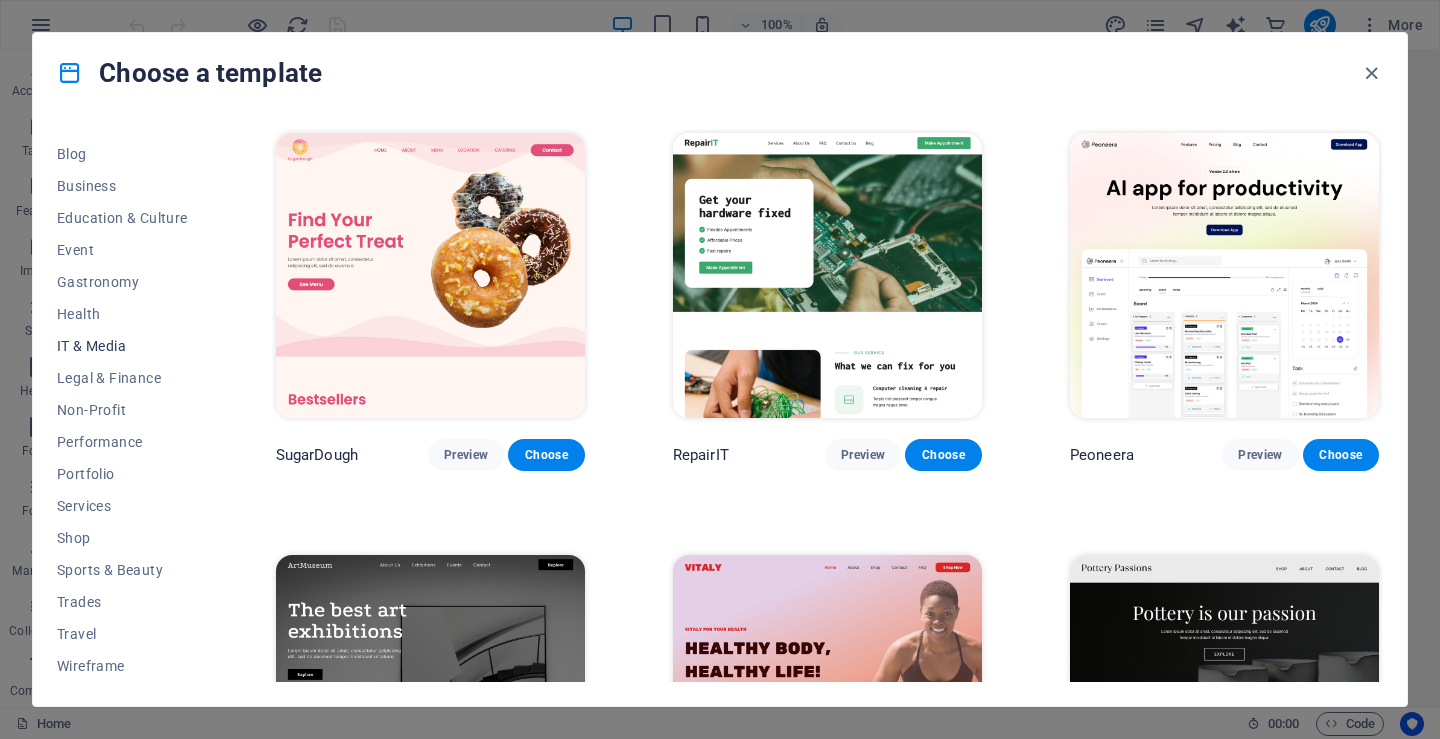 click on "IT & Media" at bounding box center [122, 346] 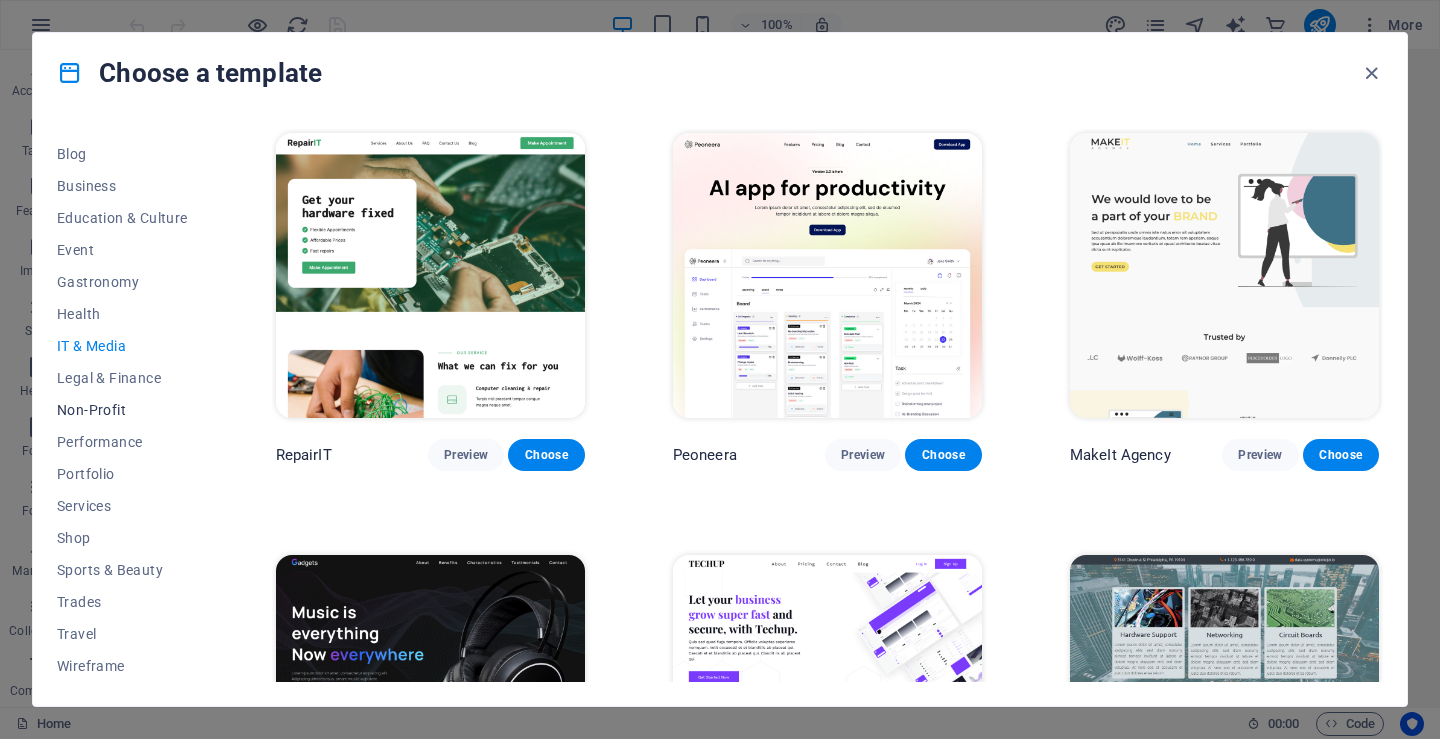click on "Non-Profit" at bounding box center (122, 410) 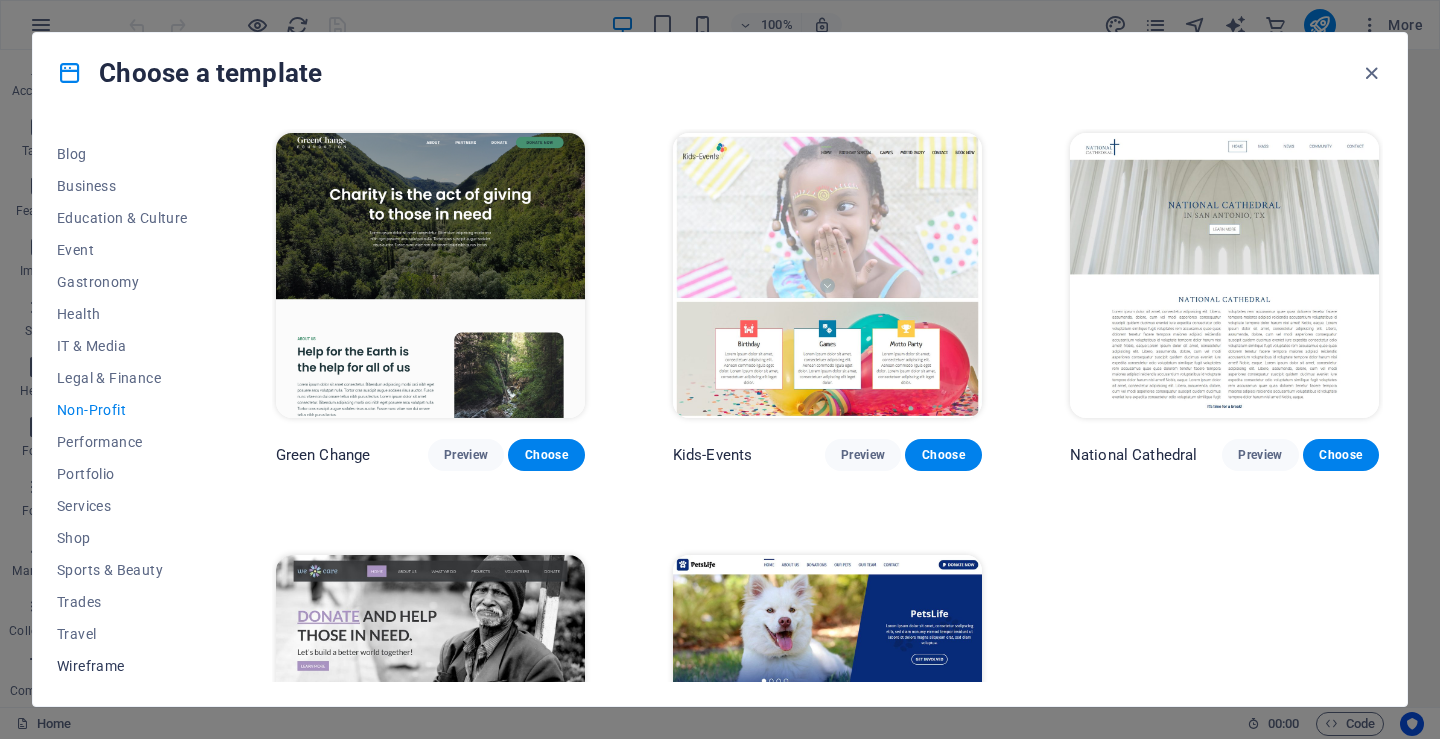 click on "Wireframe" at bounding box center (122, 666) 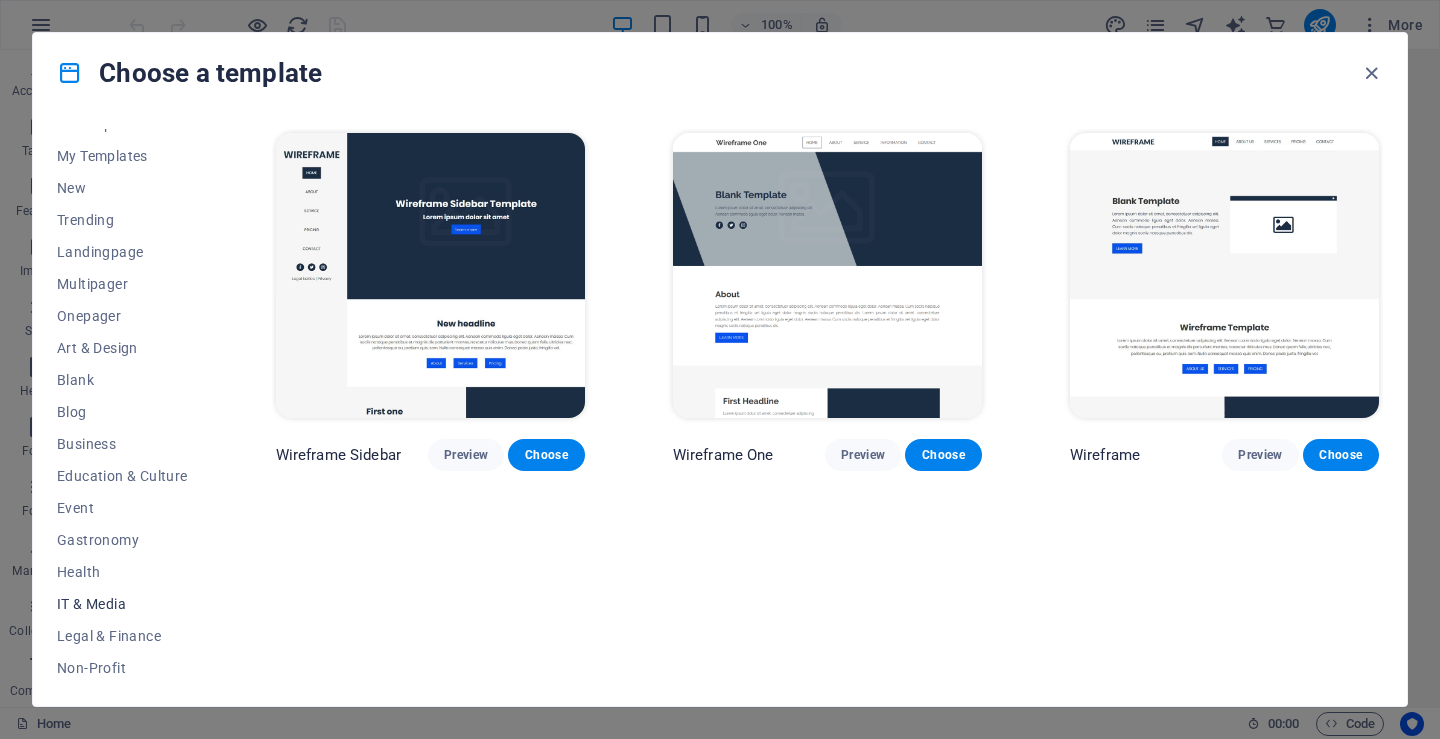 scroll, scrollTop: 10, scrollLeft: 0, axis: vertical 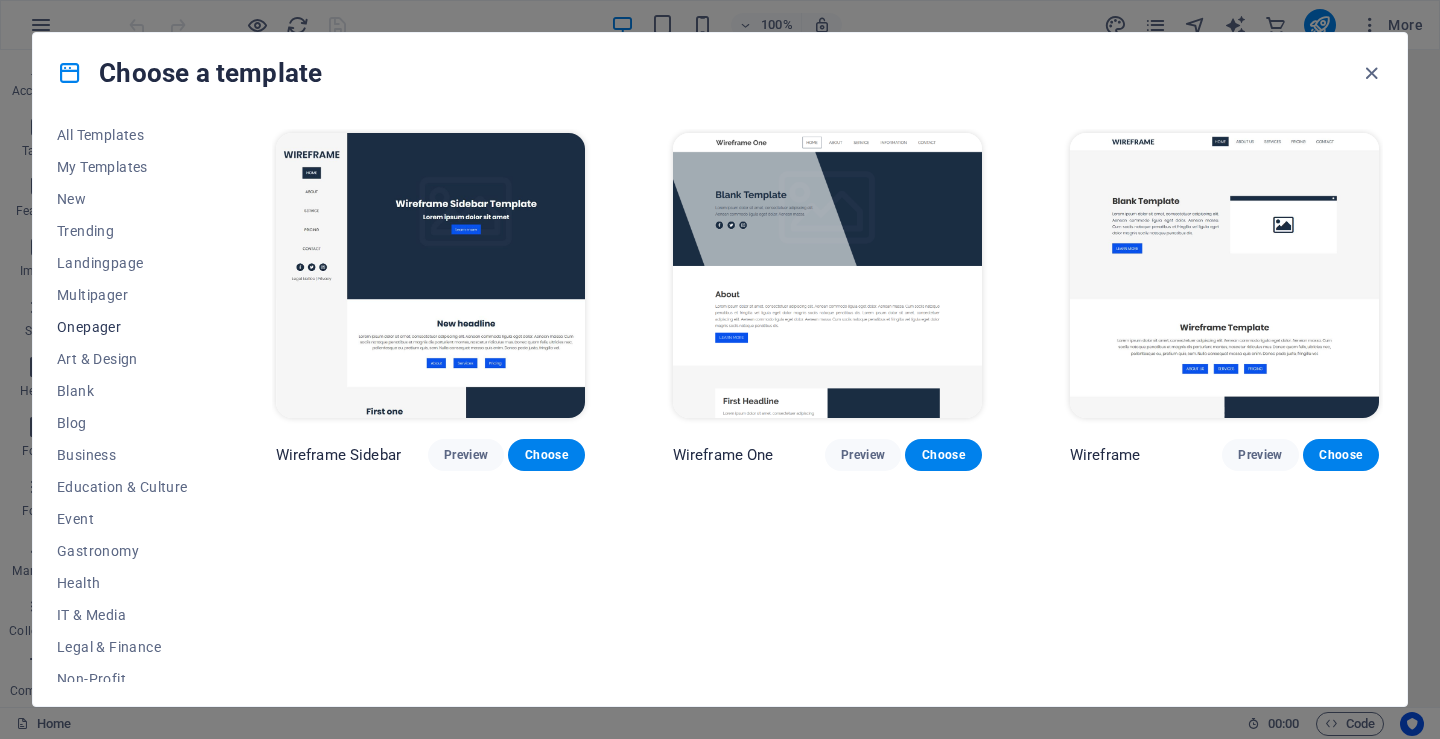 click on "Onepager" at bounding box center [122, 327] 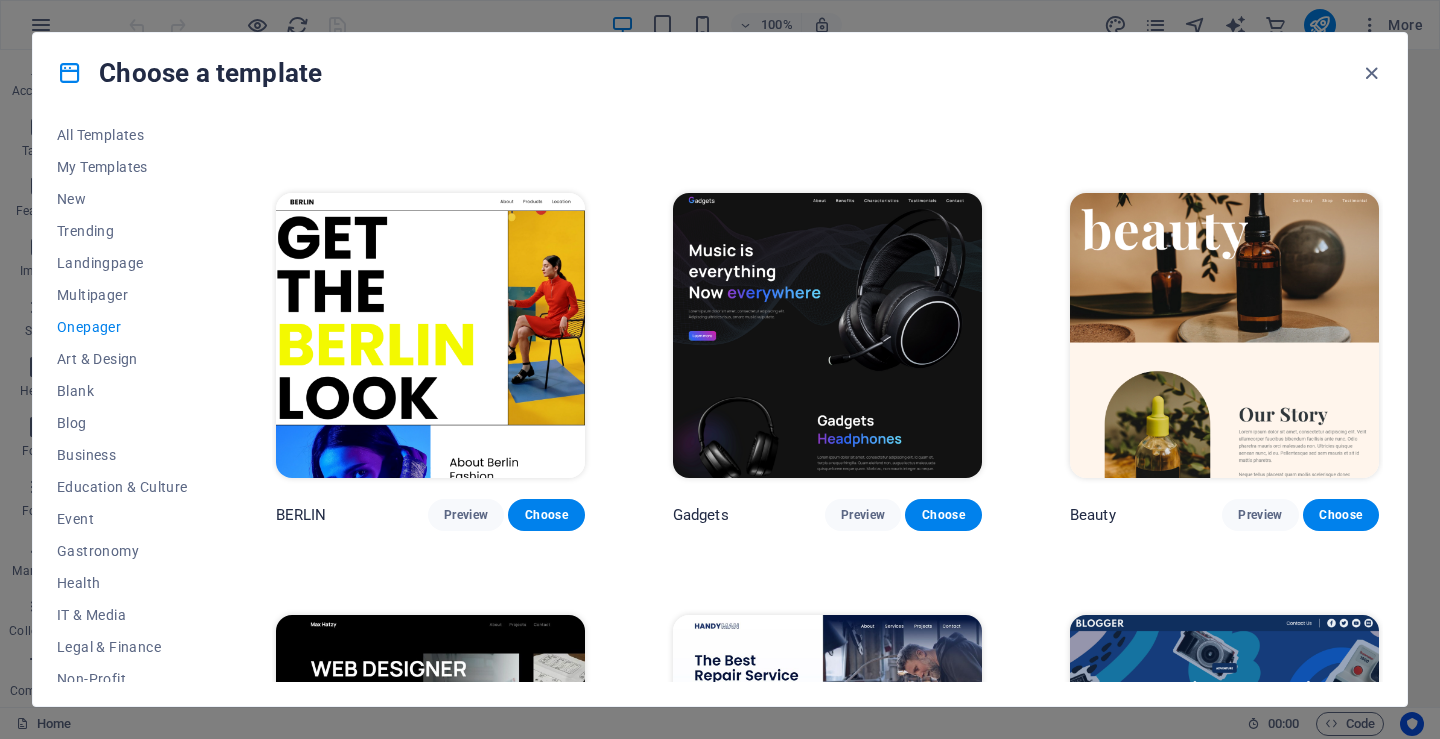 scroll, scrollTop: 2065, scrollLeft: 0, axis: vertical 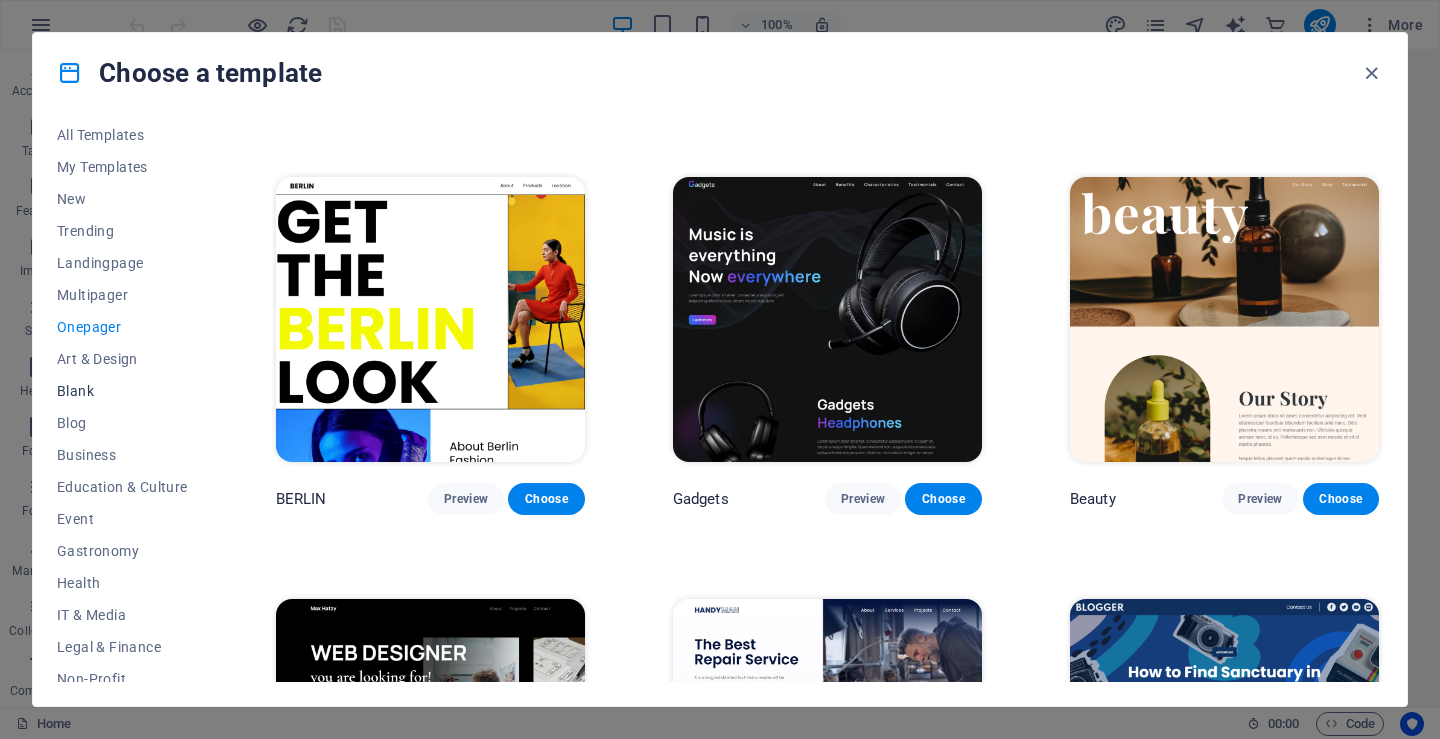 click on "Blank" at bounding box center [122, 391] 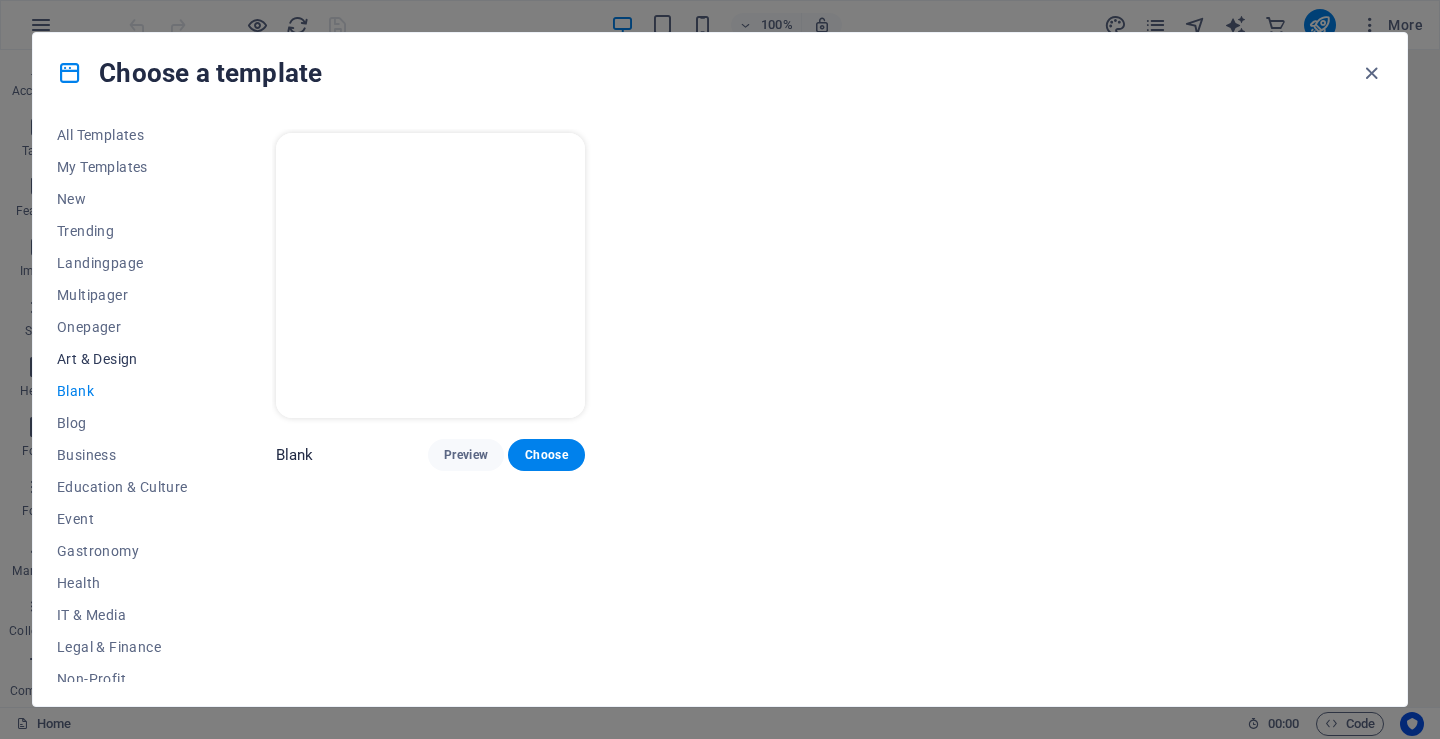 click on "Art & Design" at bounding box center [122, 359] 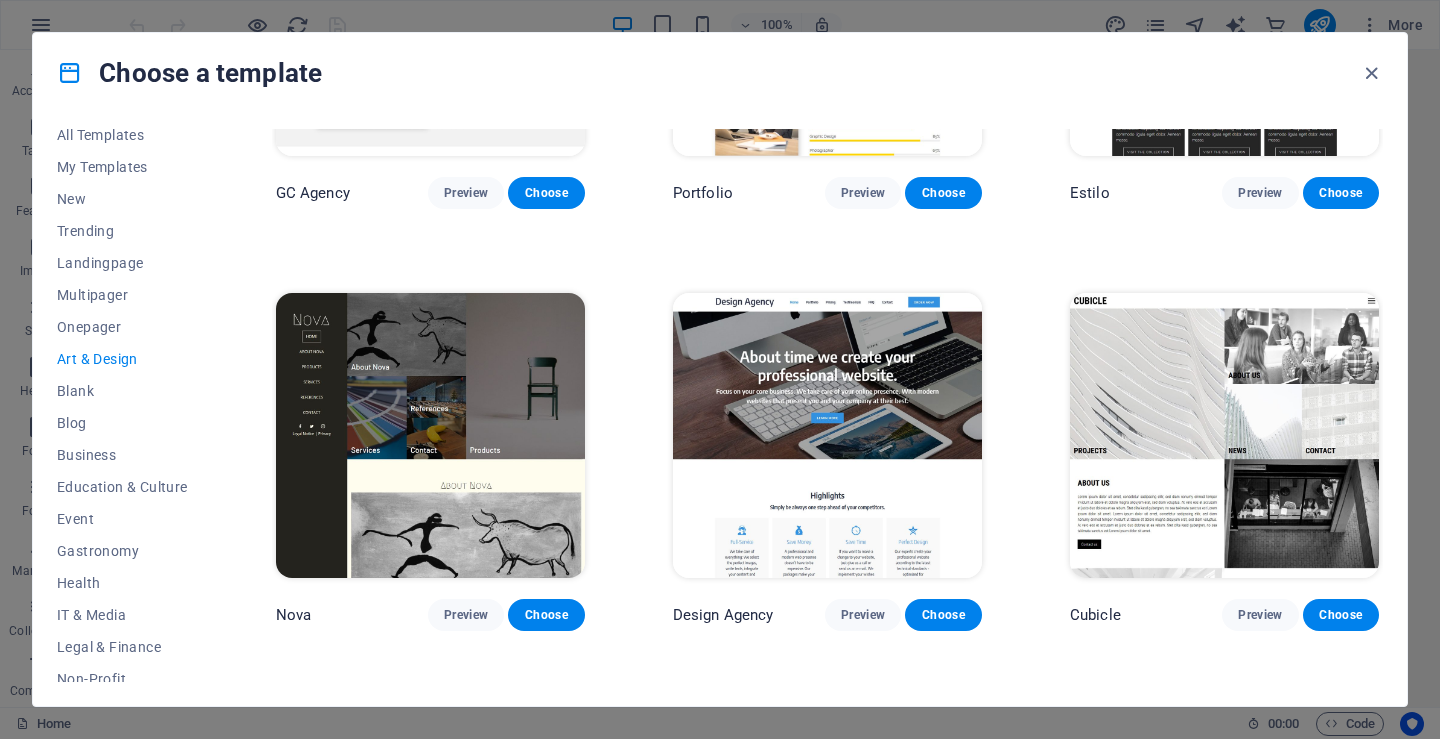 scroll, scrollTop: 1525, scrollLeft: 0, axis: vertical 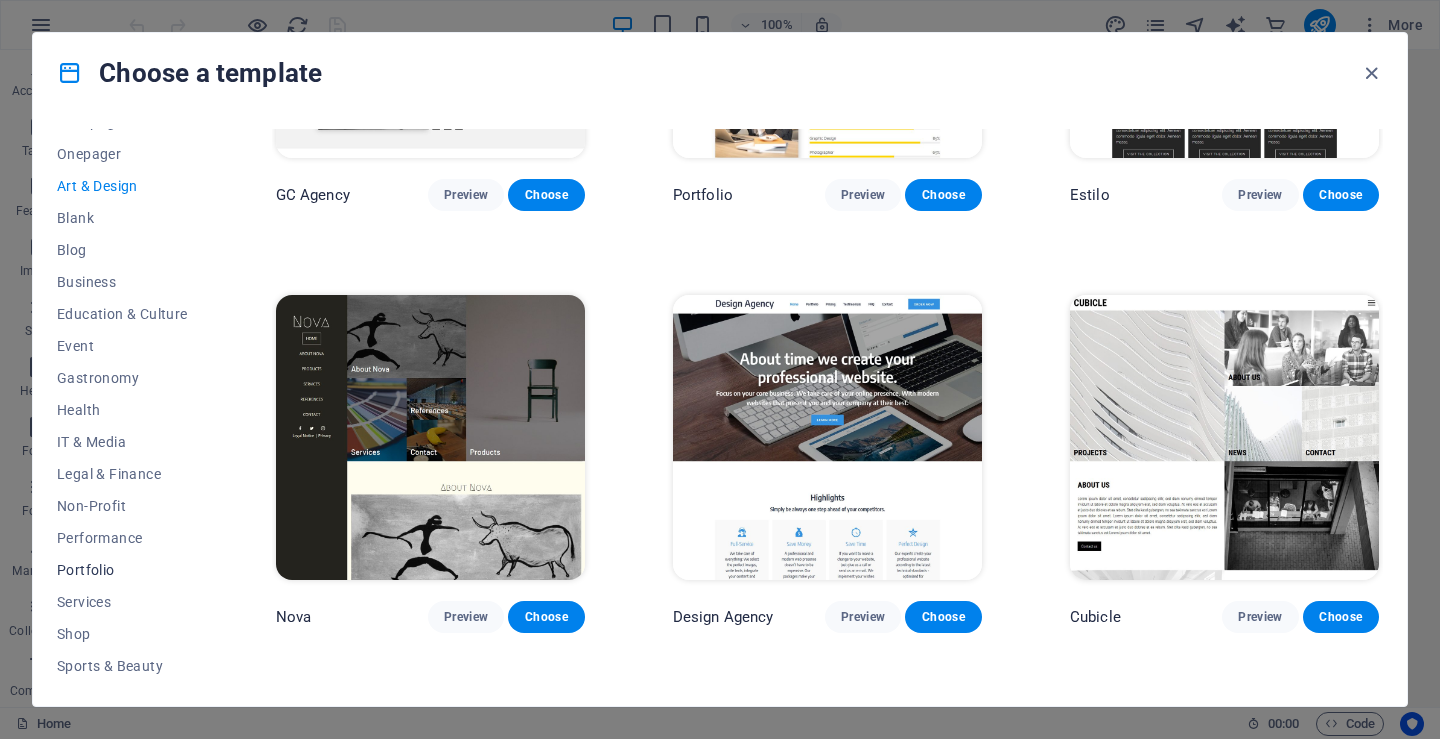 click on "Portfolio" at bounding box center (122, 570) 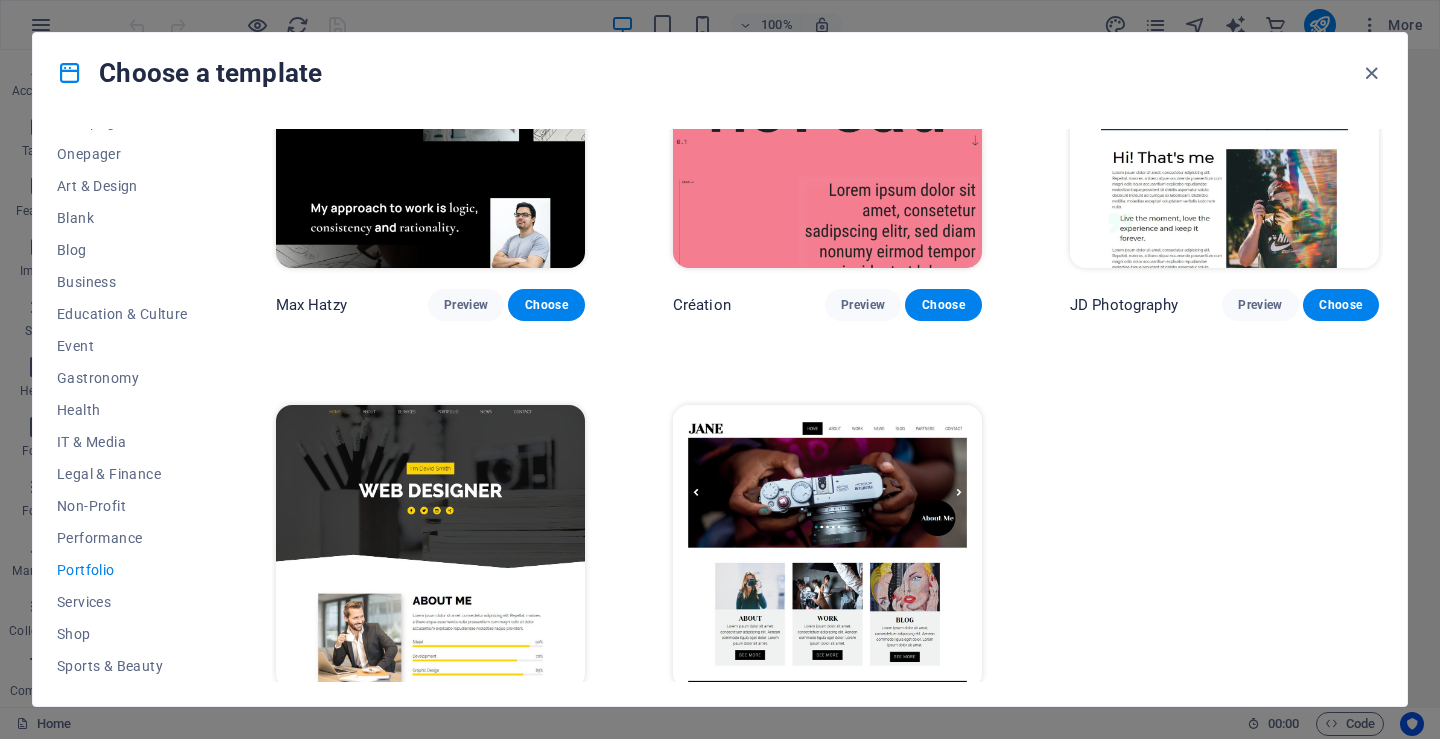scroll, scrollTop: 624, scrollLeft: 0, axis: vertical 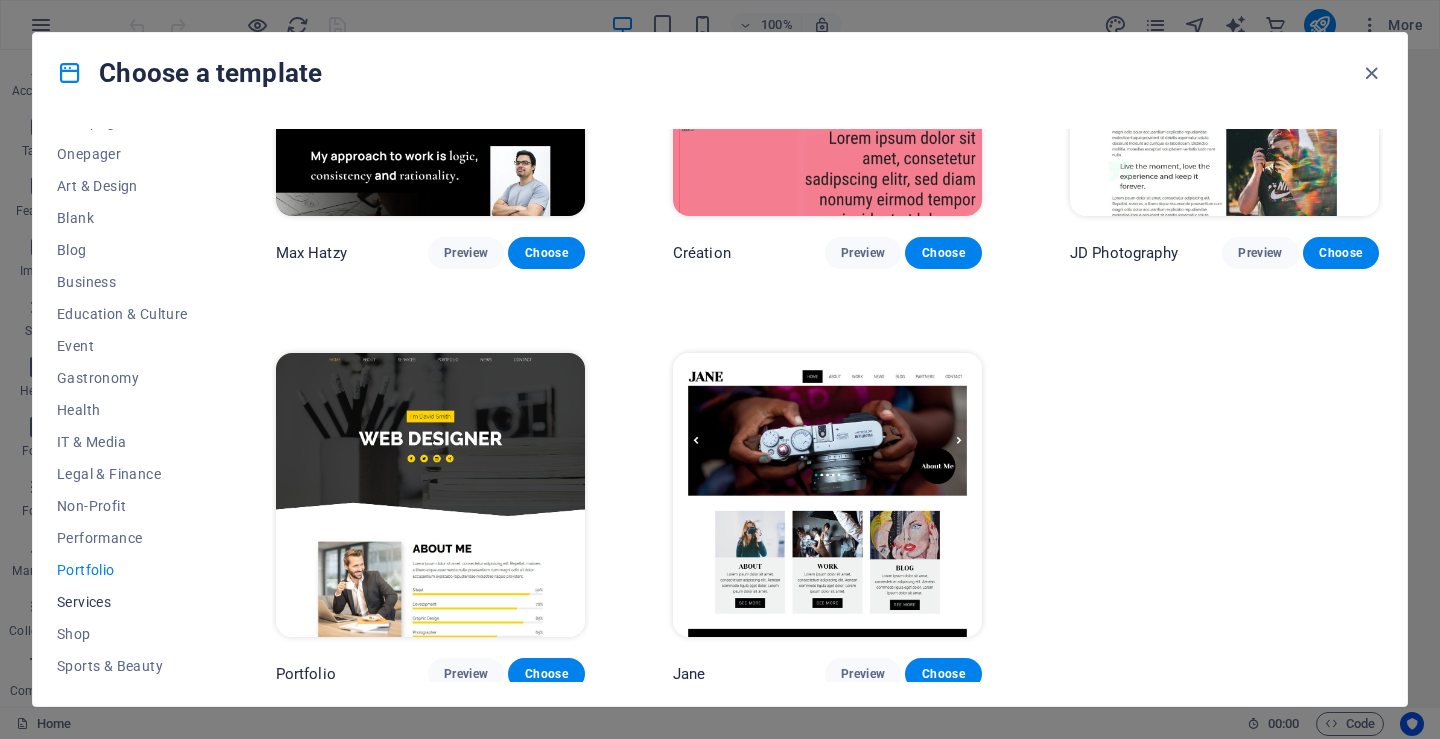 click on "Services" at bounding box center (122, 602) 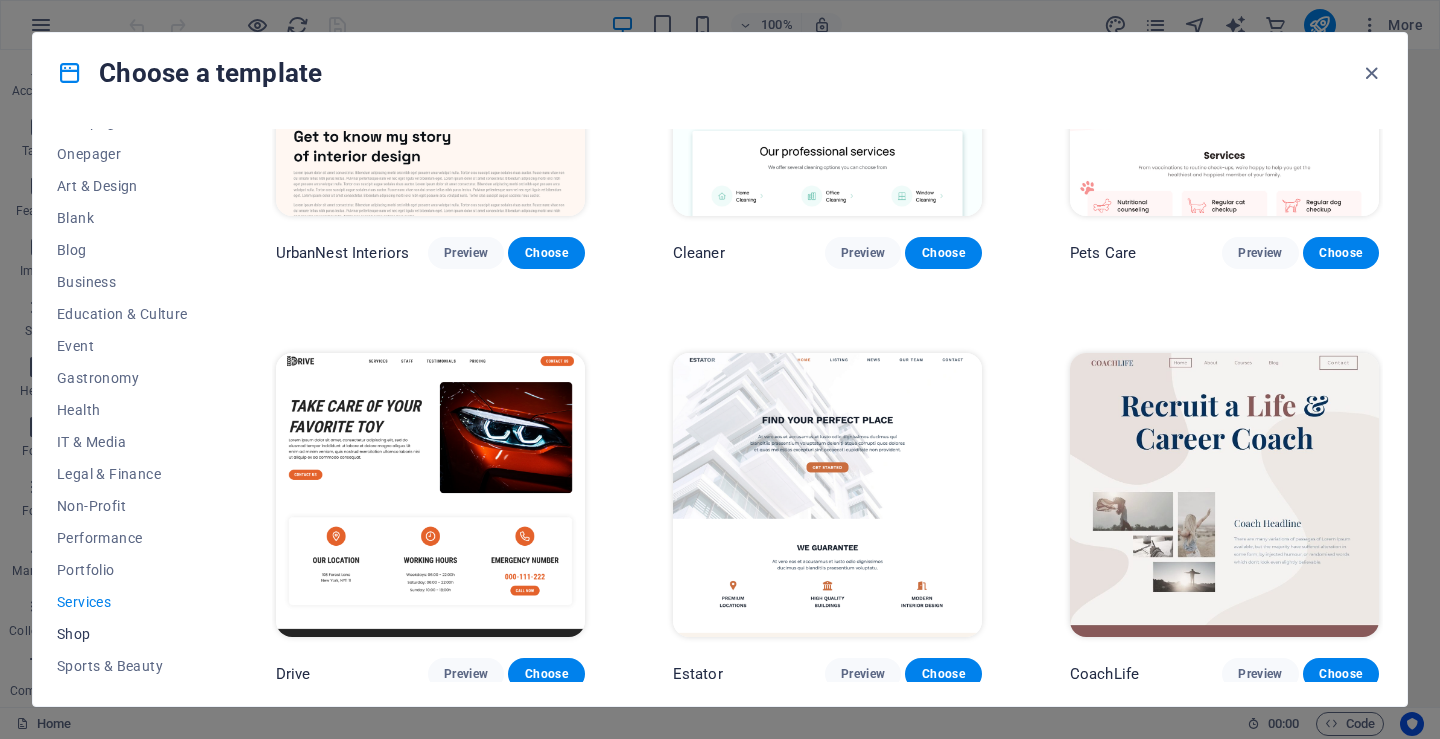 click on "Shop" at bounding box center (122, 634) 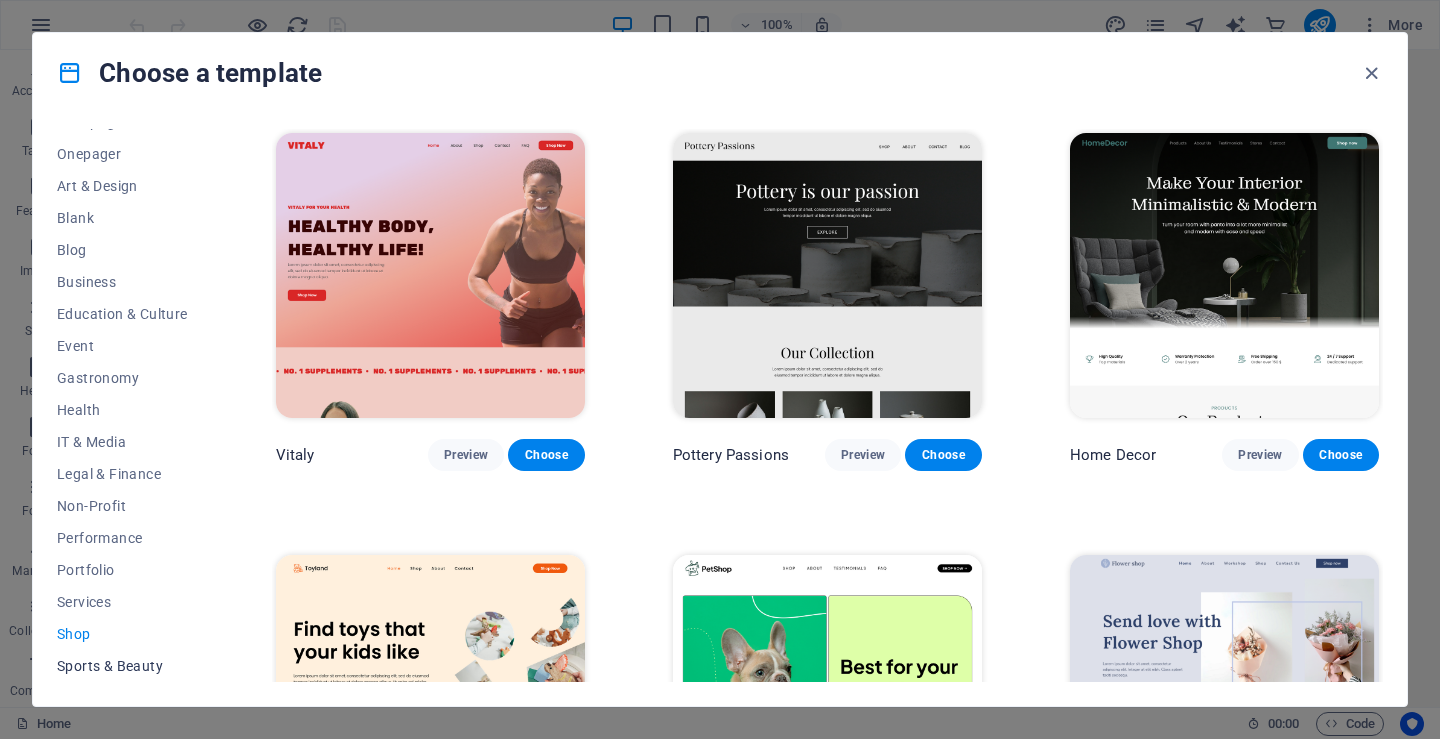 click on "Sports & Beauty" at bounding box center (122, 666) 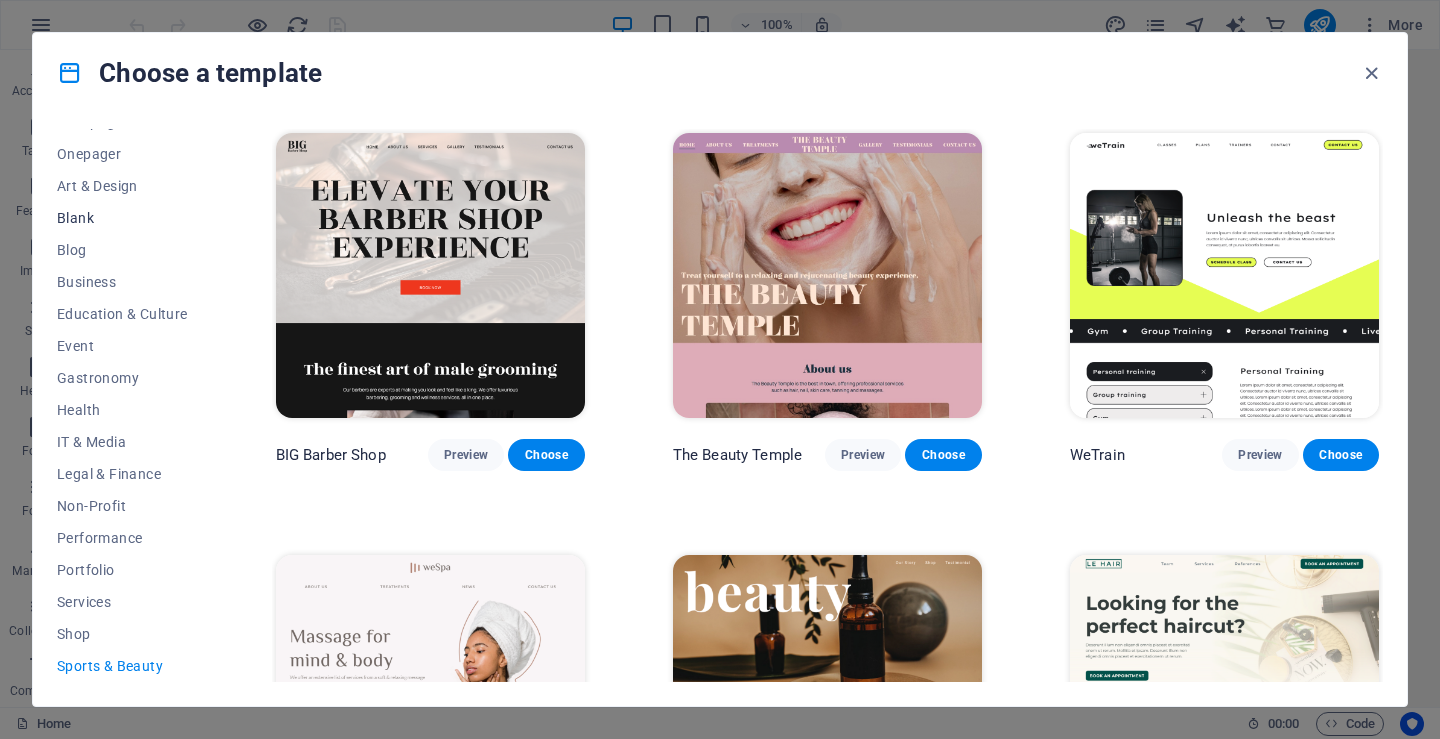 click on "Blank" at bounding box center (122, 218) 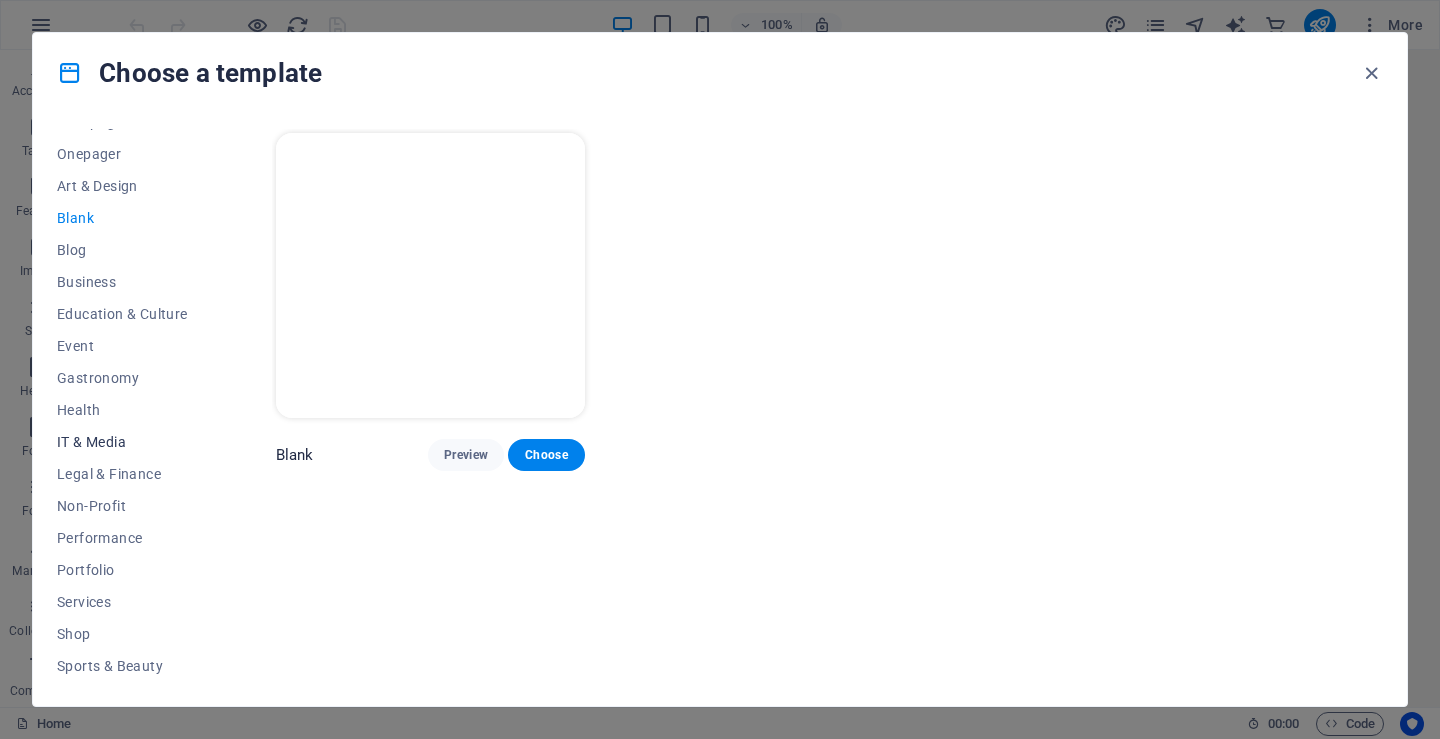 click on "IT & Media" at bounding box center [122, 442] 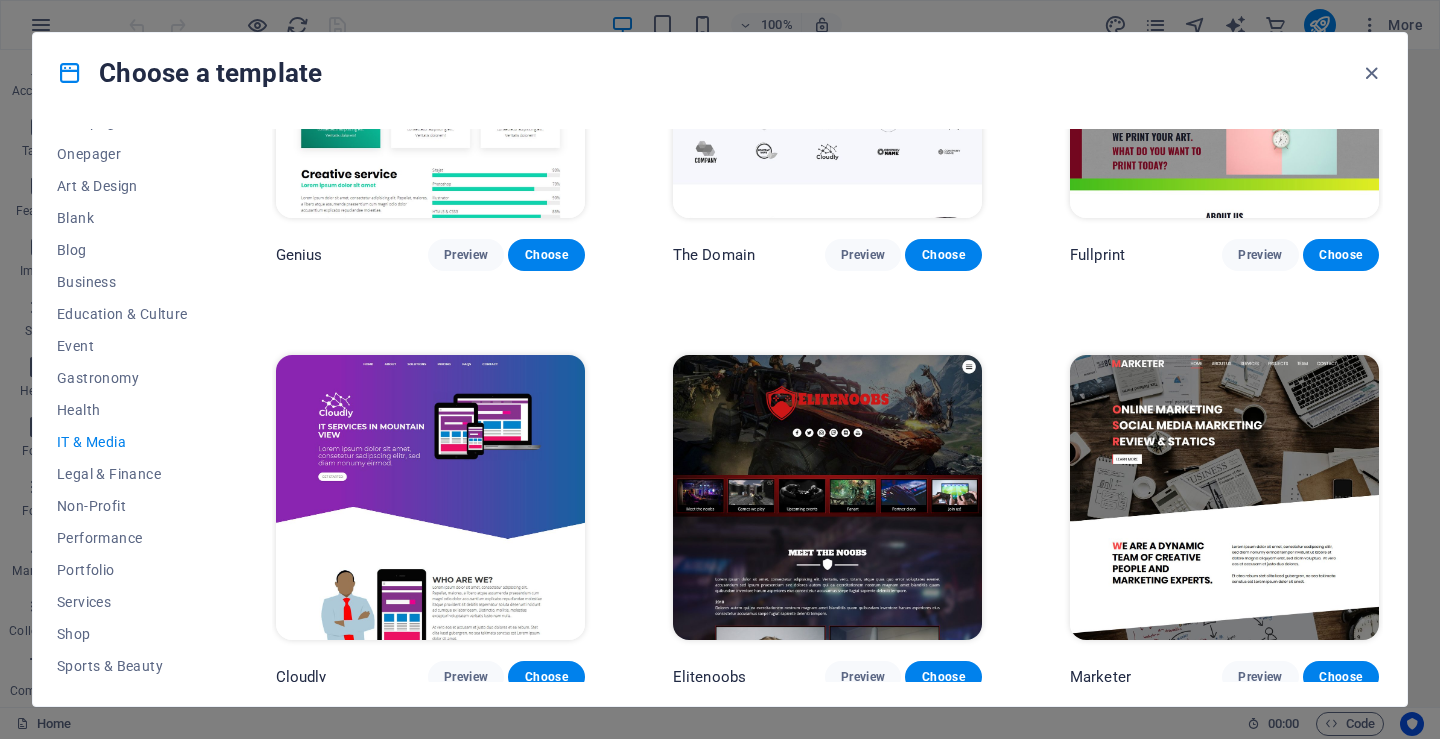 scroll, scrollTop: 0, scrollLeft: 0, axis: both 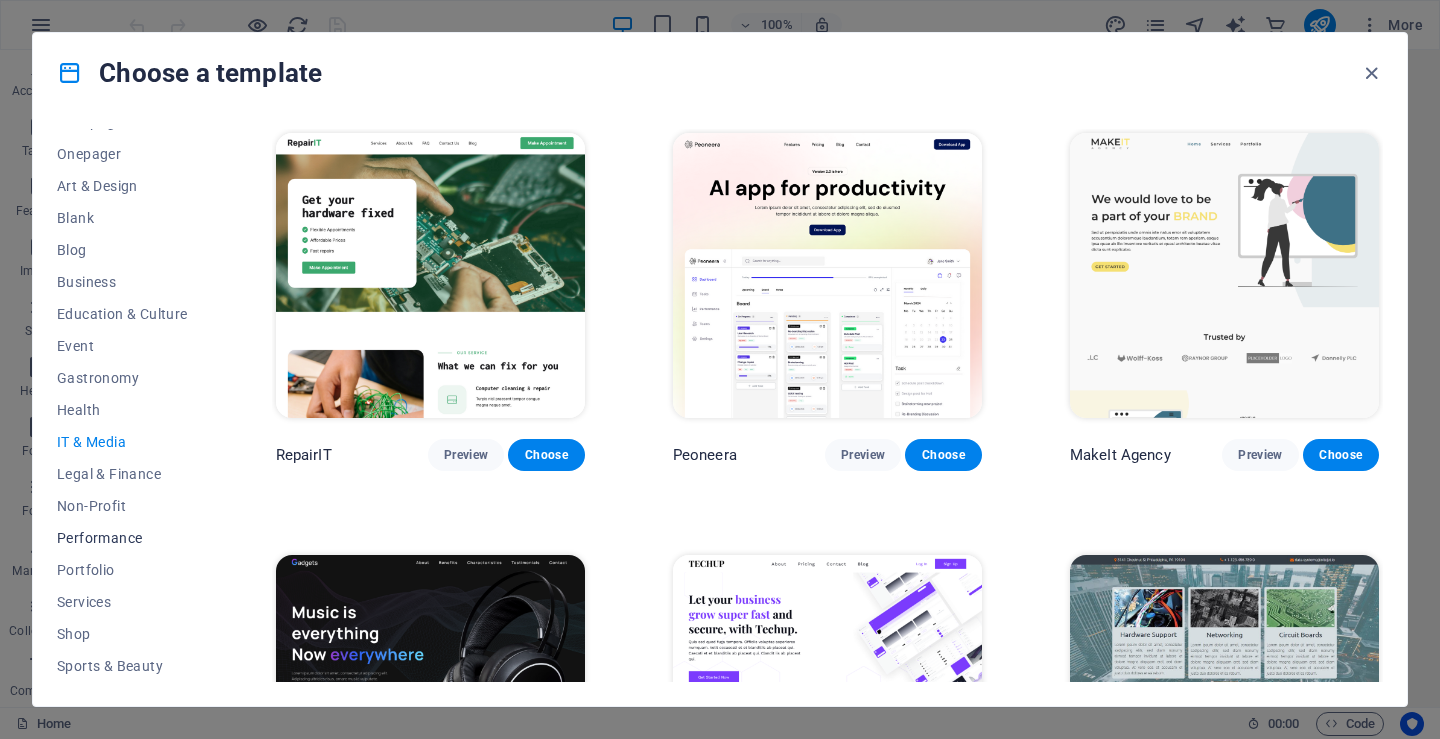 click on "Performance" at bounding box center [122, 538] 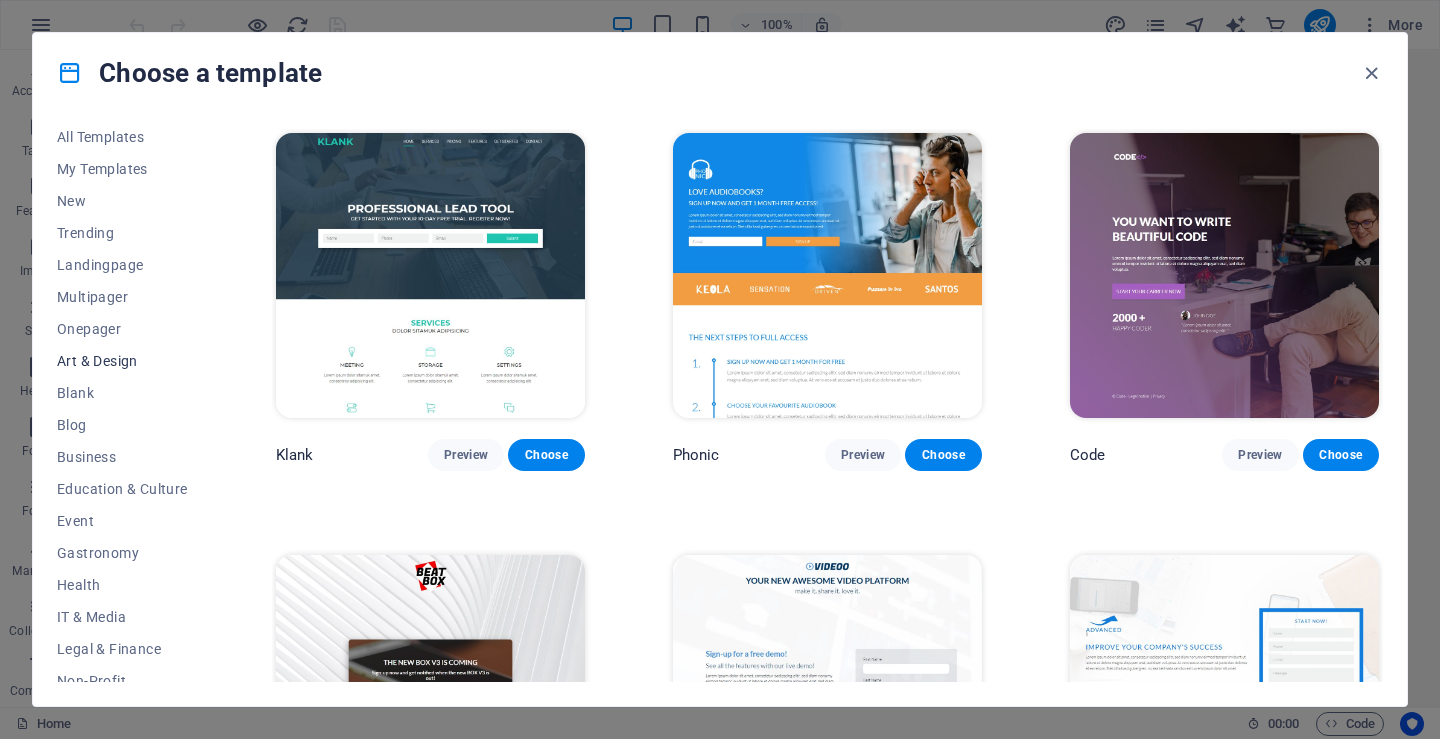 scroll, scrollTop: 0, scrollLeft: 0, axis: both 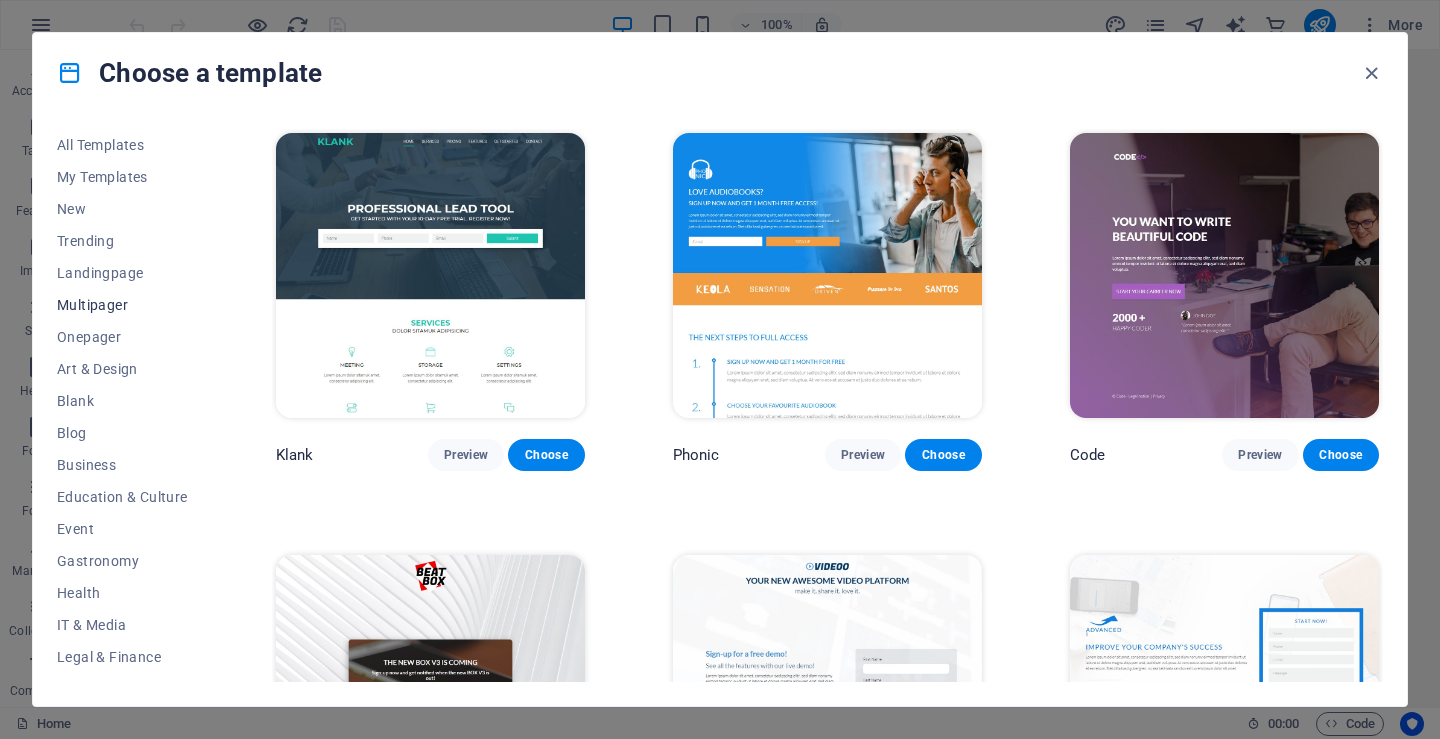 click on "Multipager" at bounding box center (122, 305) 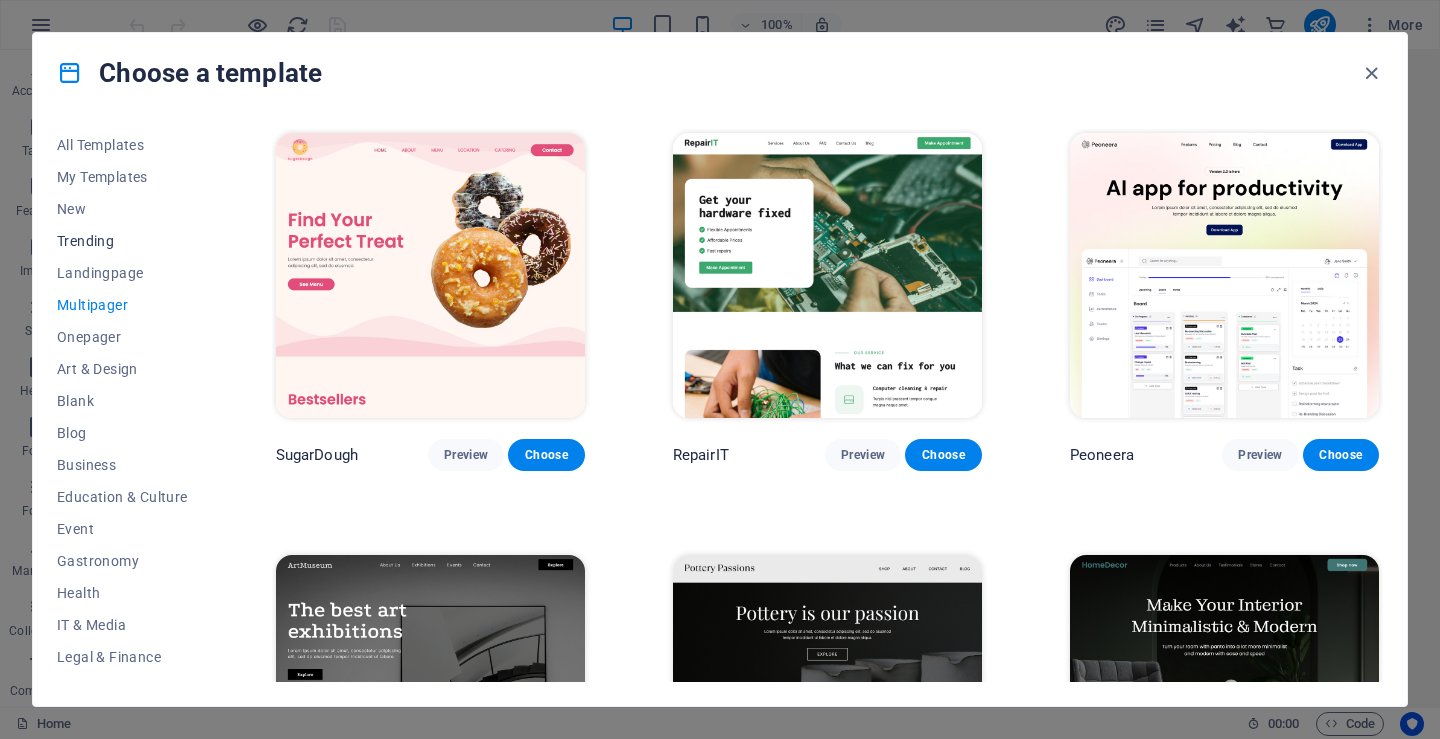 click on "Trending" at bounding box center (122, 241) 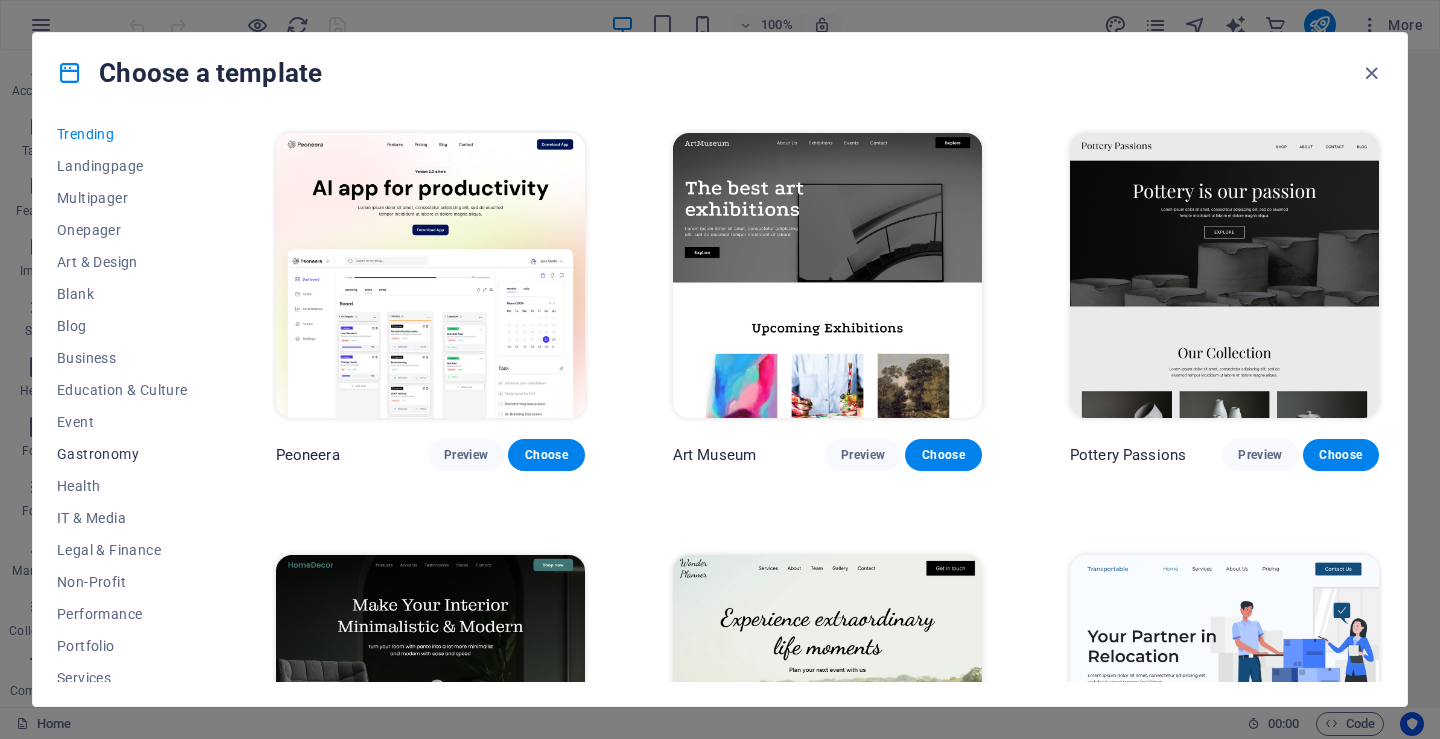 scroll, scrollTop: 0, scrollLeft: 0, axis: both 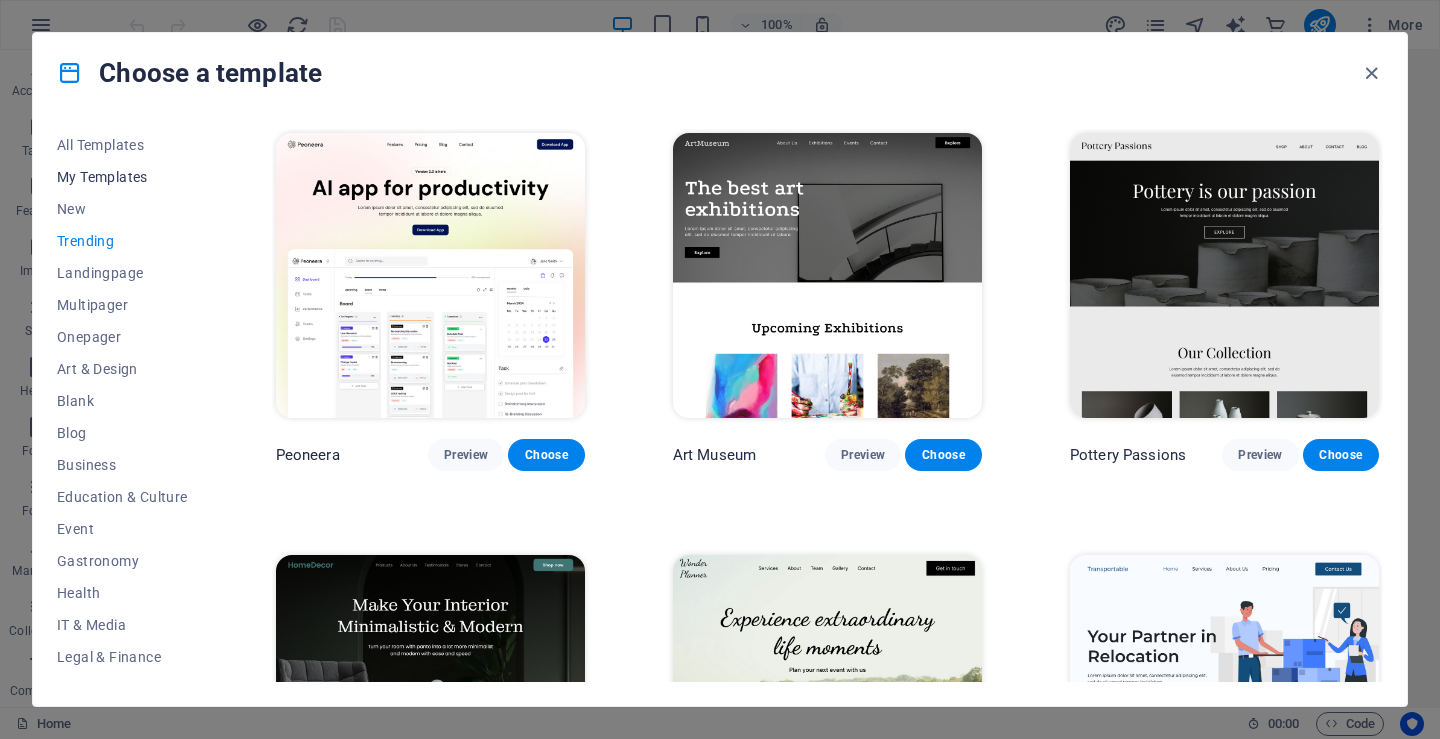 click on "My Templates" at bounding box center [122, 177] 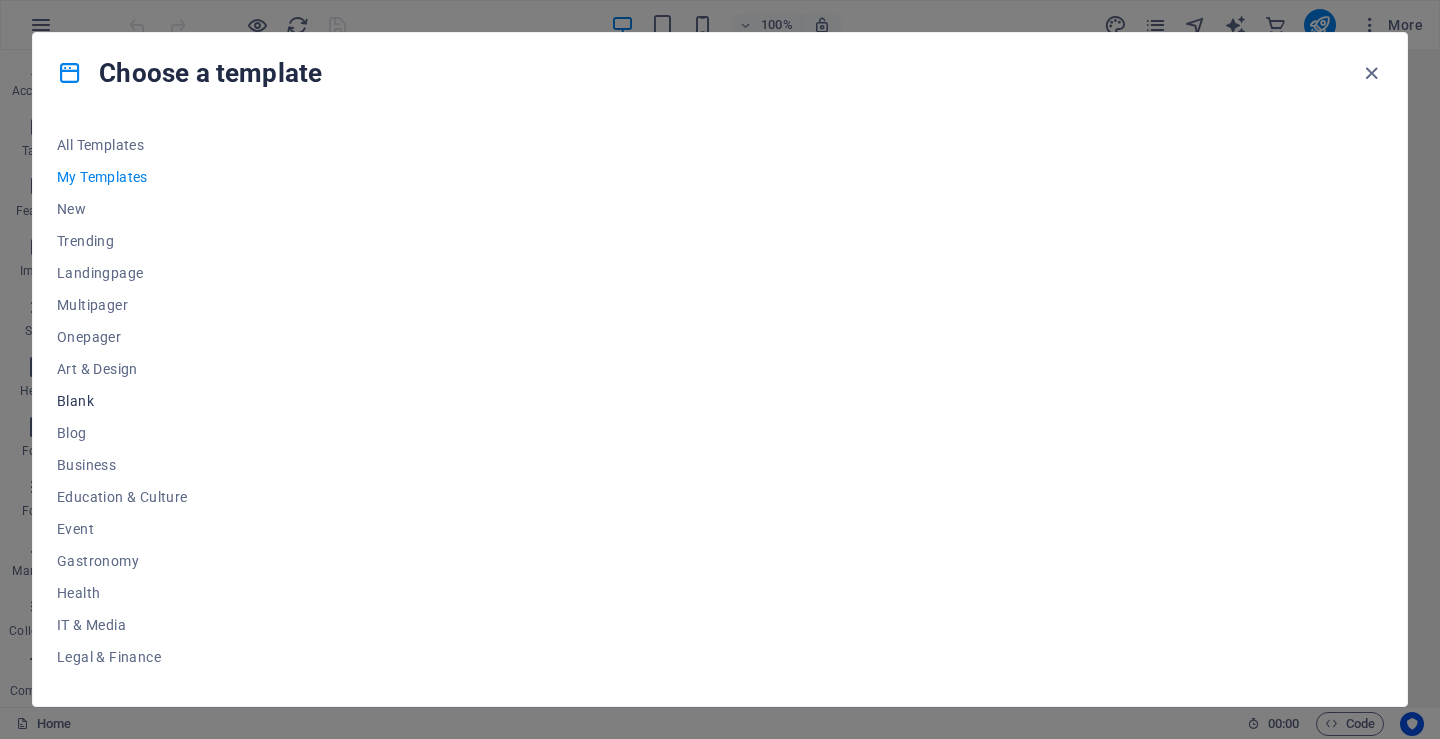 click on "Blank" at bounding box center (122, 401) 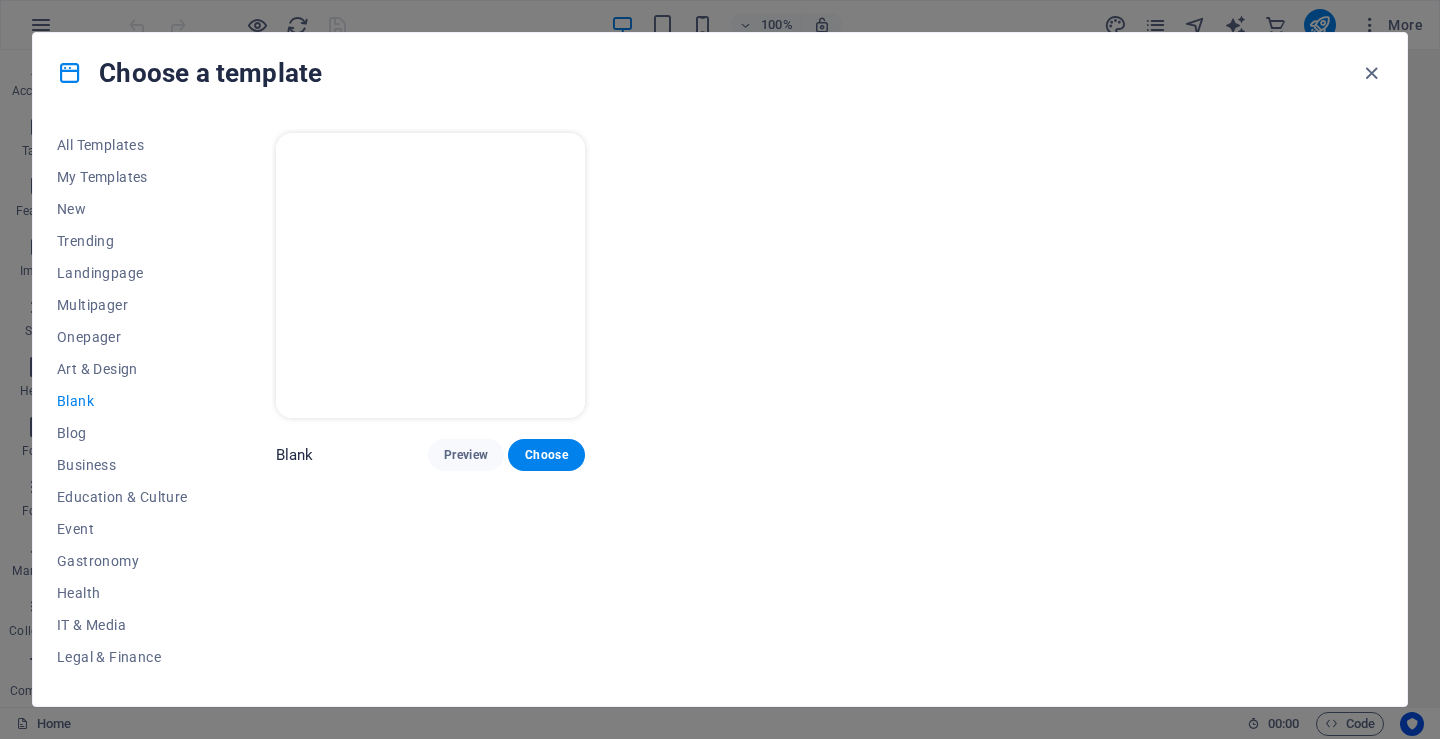 click at bounding box center [430, 275] 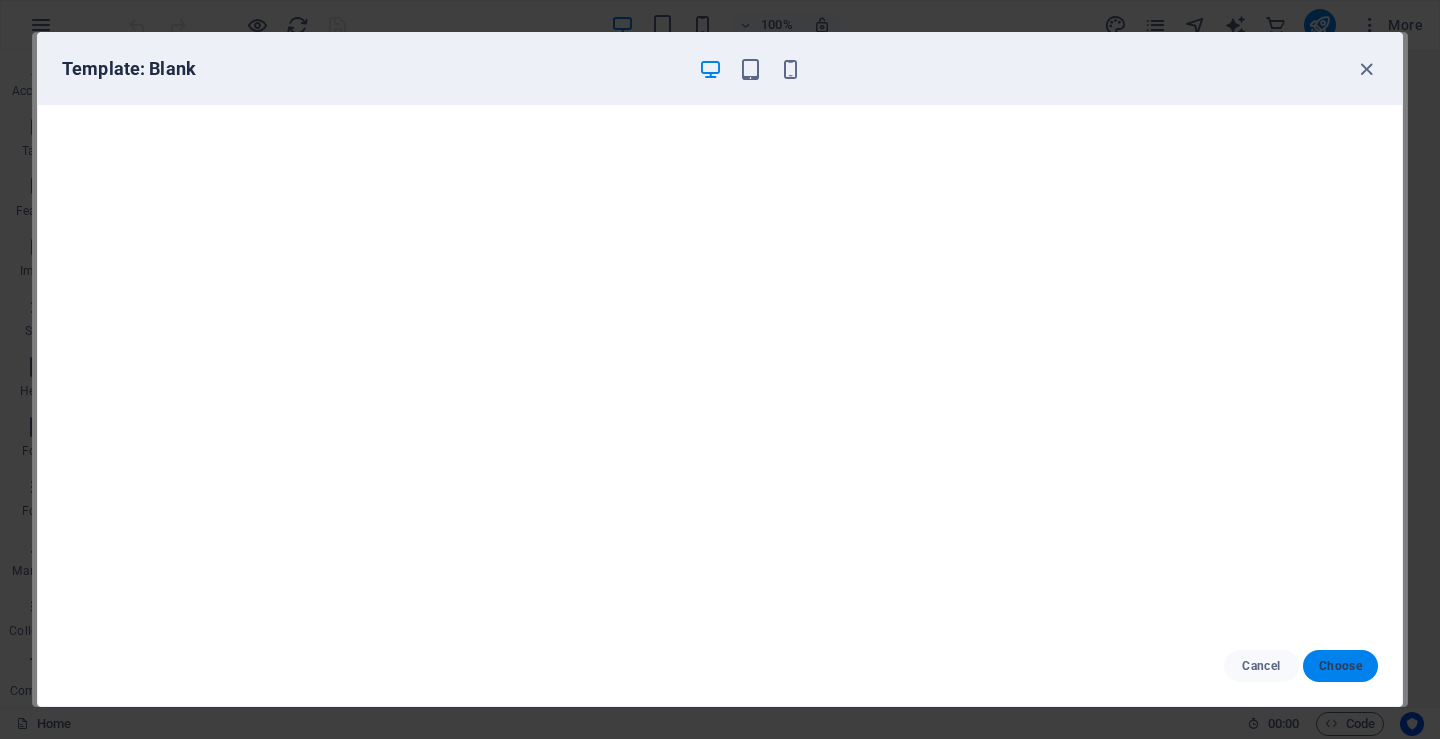 click on "Choose" at bounding box center (1340, 666) 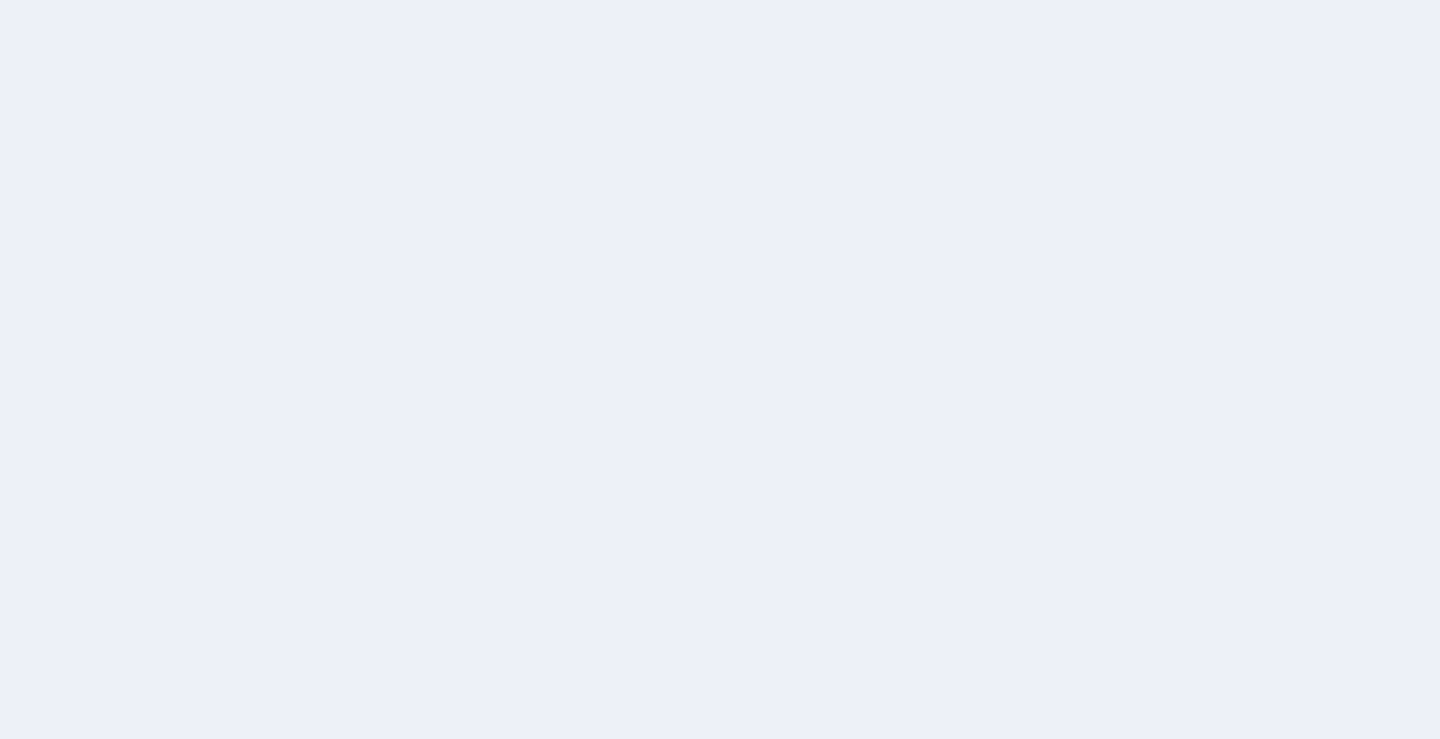 scroll, scrollTop: 0, scrollLeft: 0, axis: both 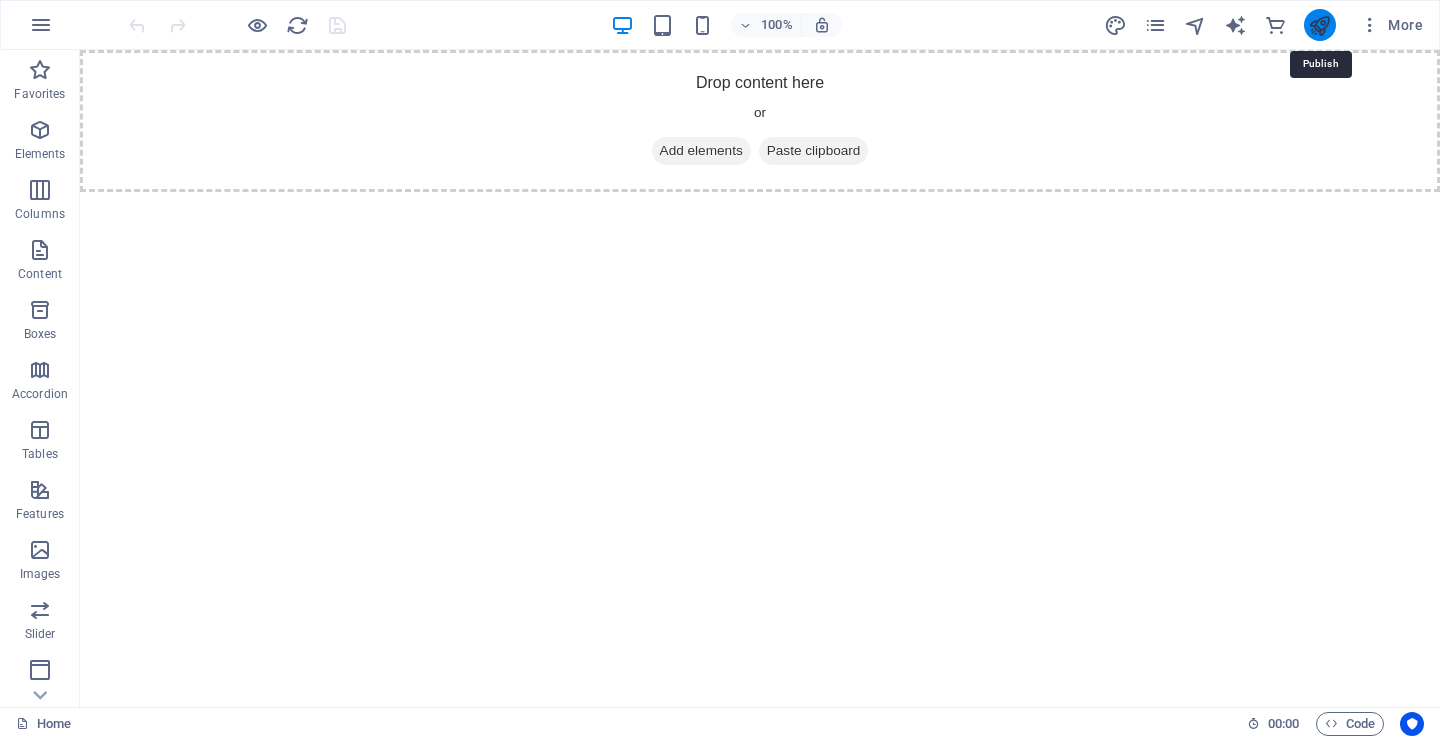 click at bounding box center (1319, 25) 